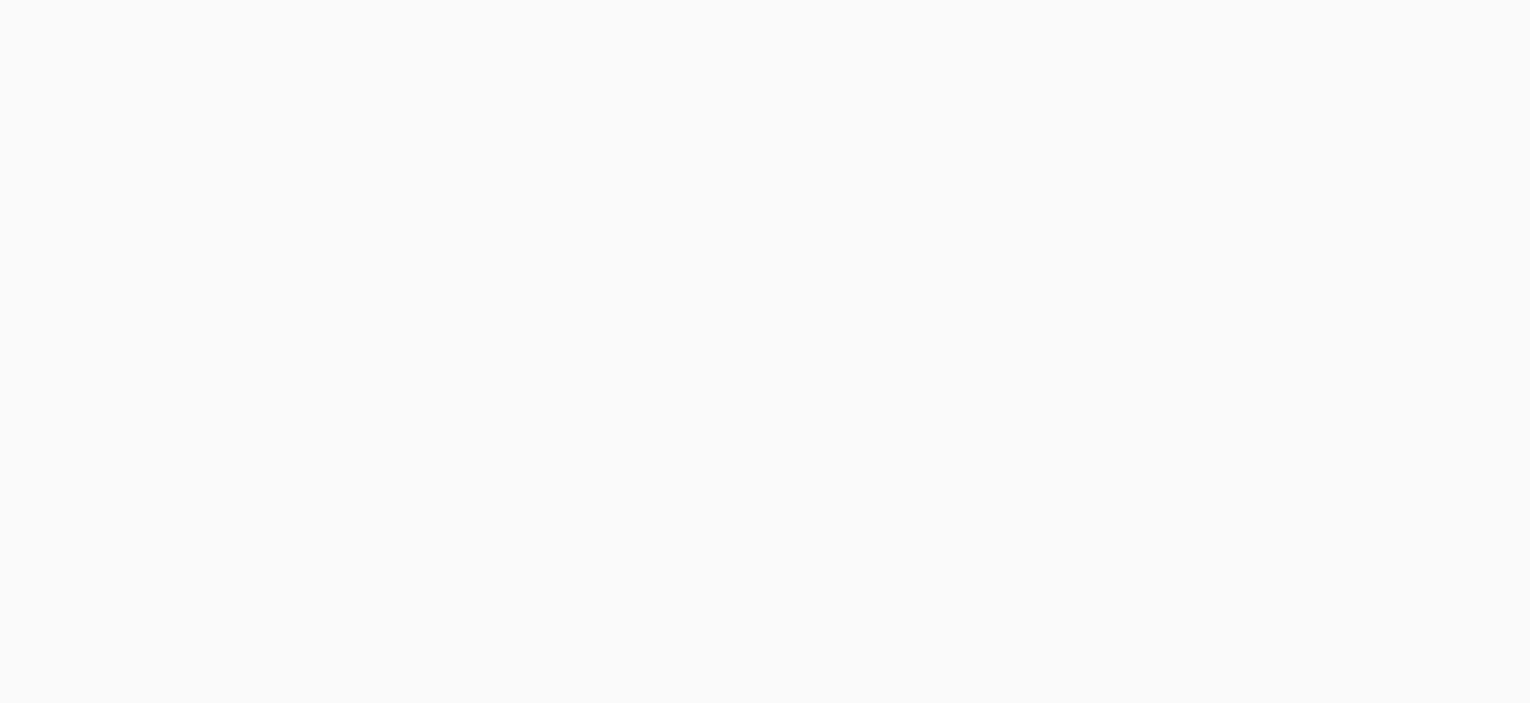 scroll, scrollTop: 0, scrollLeft: 0, axis: both 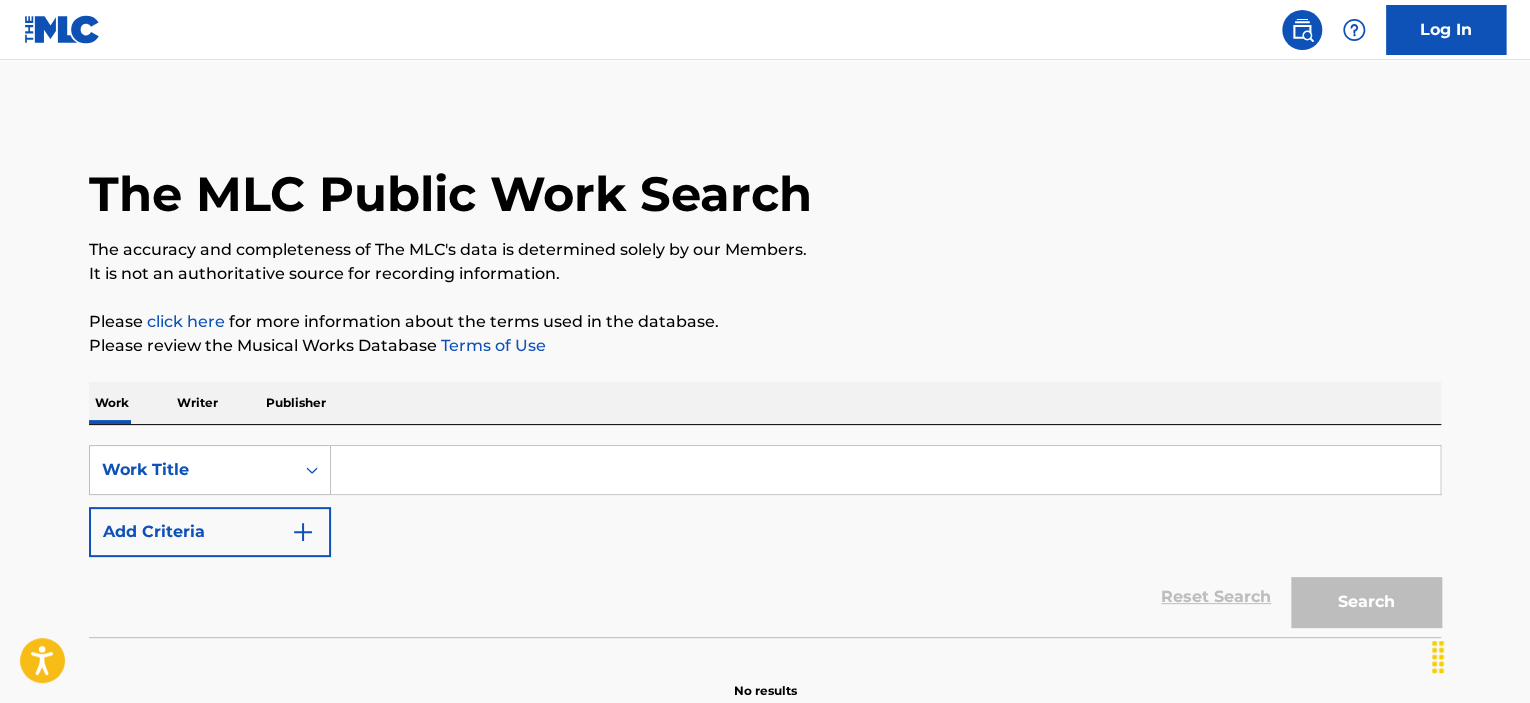 click on "The MLC Public Work Search The accuracy and completeness of The MLC's data is determined solely by our Members. It is not an authoritative source for recording information. Please   click here   for more information about the terms used in the database. Please review the Musical Works Database   Terms of Use Work Writer Publisher SearchWithCriteria1796d604-a5bb-4a63-b4da-4ddecf2f5f71 Work Title Add Criteria Reset Search Search No results" at bounding box center [765, 405] 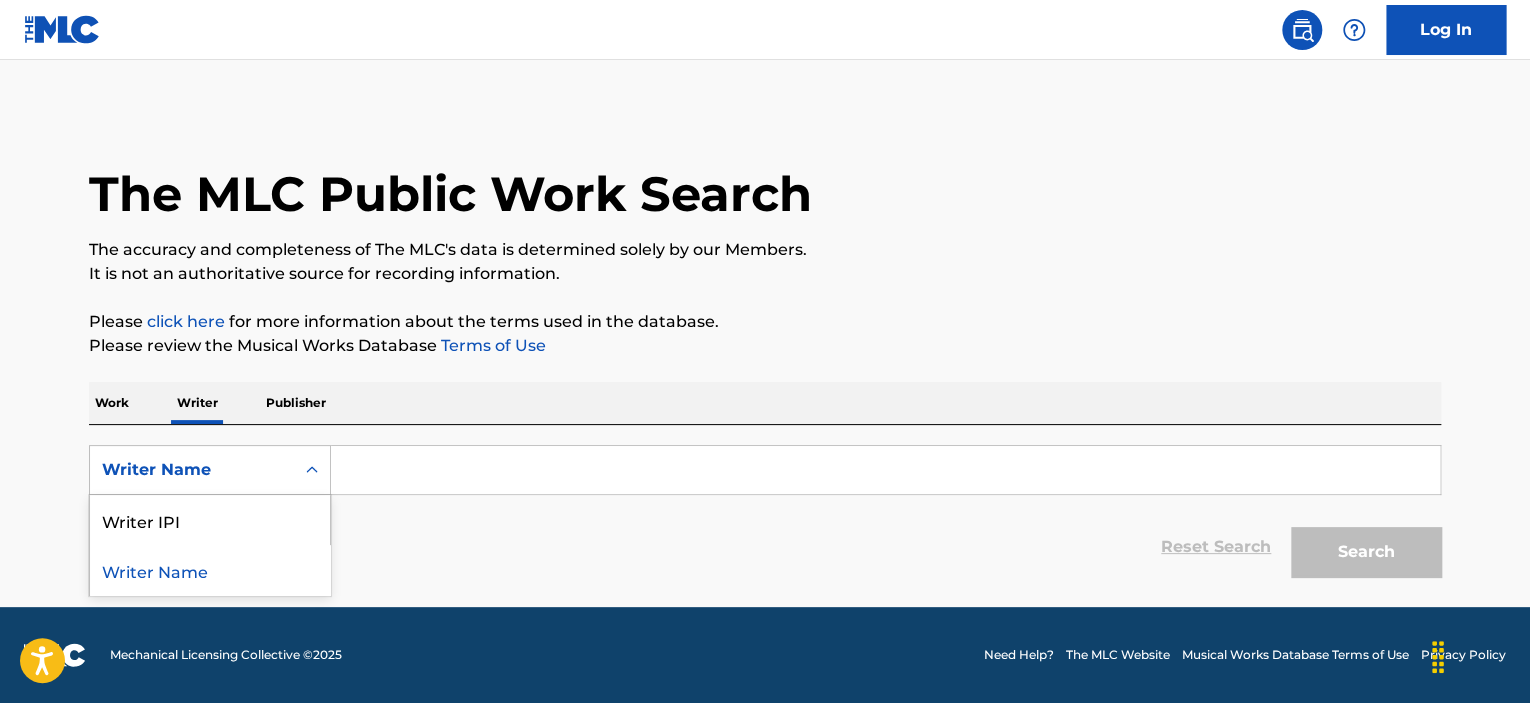 click on "Writer Name" at bounding box center (192, 470) 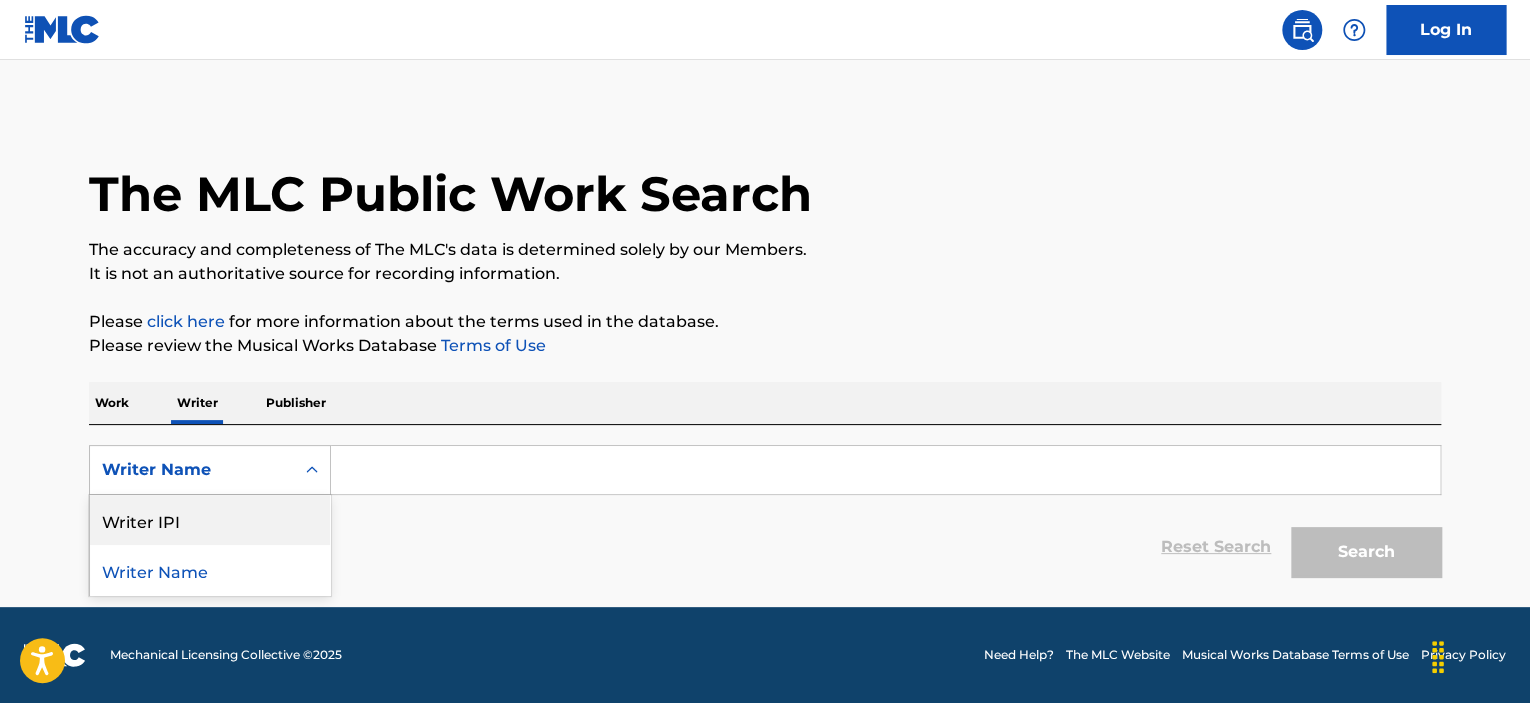 drag, startPoint x: 199, startPoint y: 531, endPoint x: 257, endPoint y: 506, distance: 63.15853 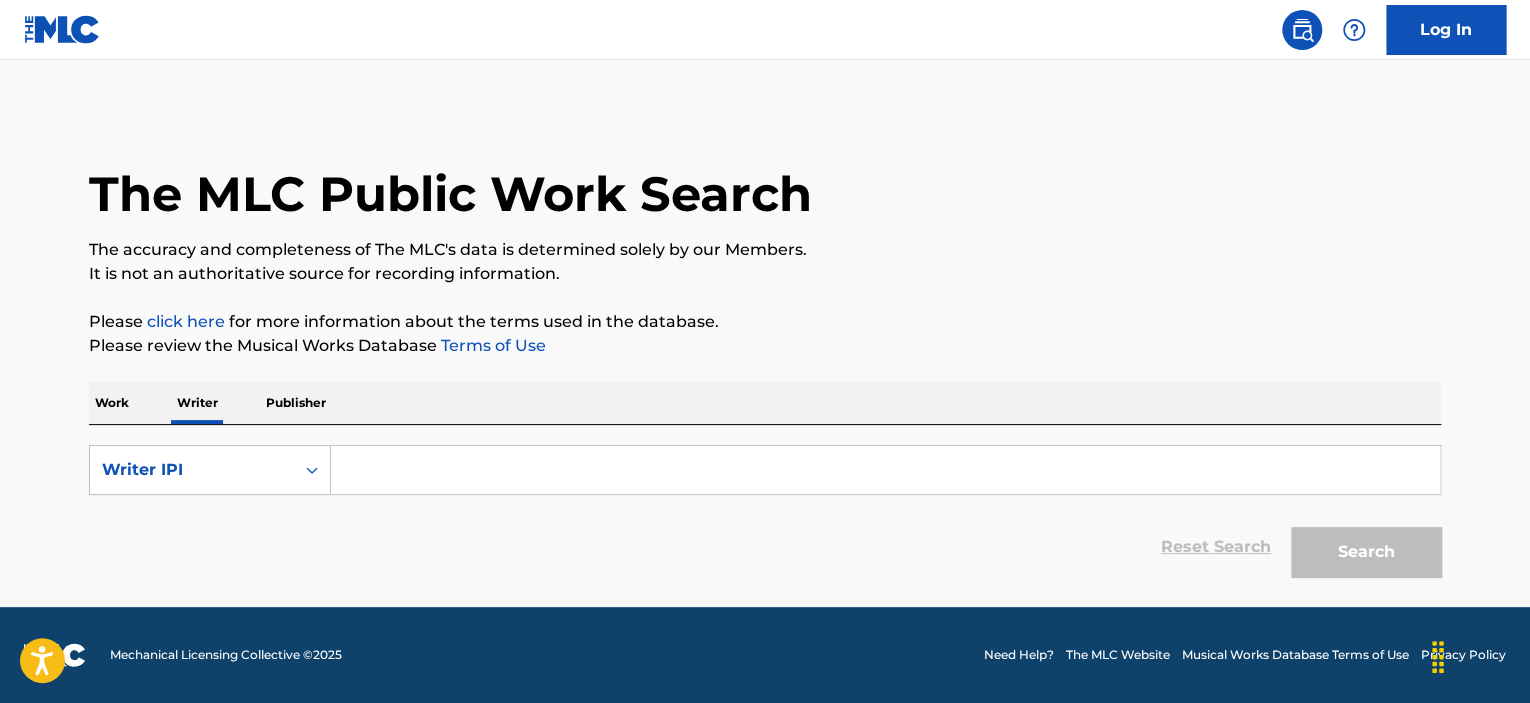 click at bounding box center (885, 470) 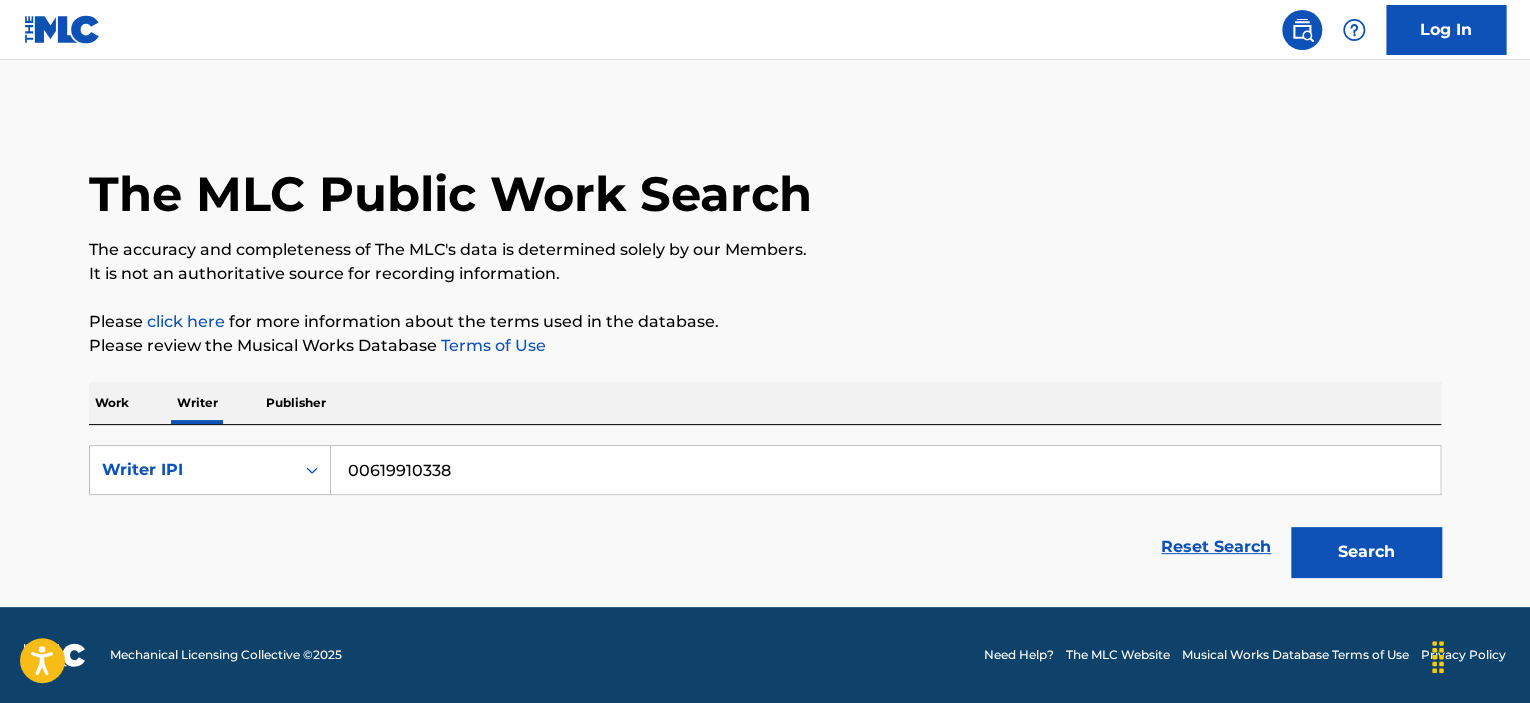 type on "00619910338" 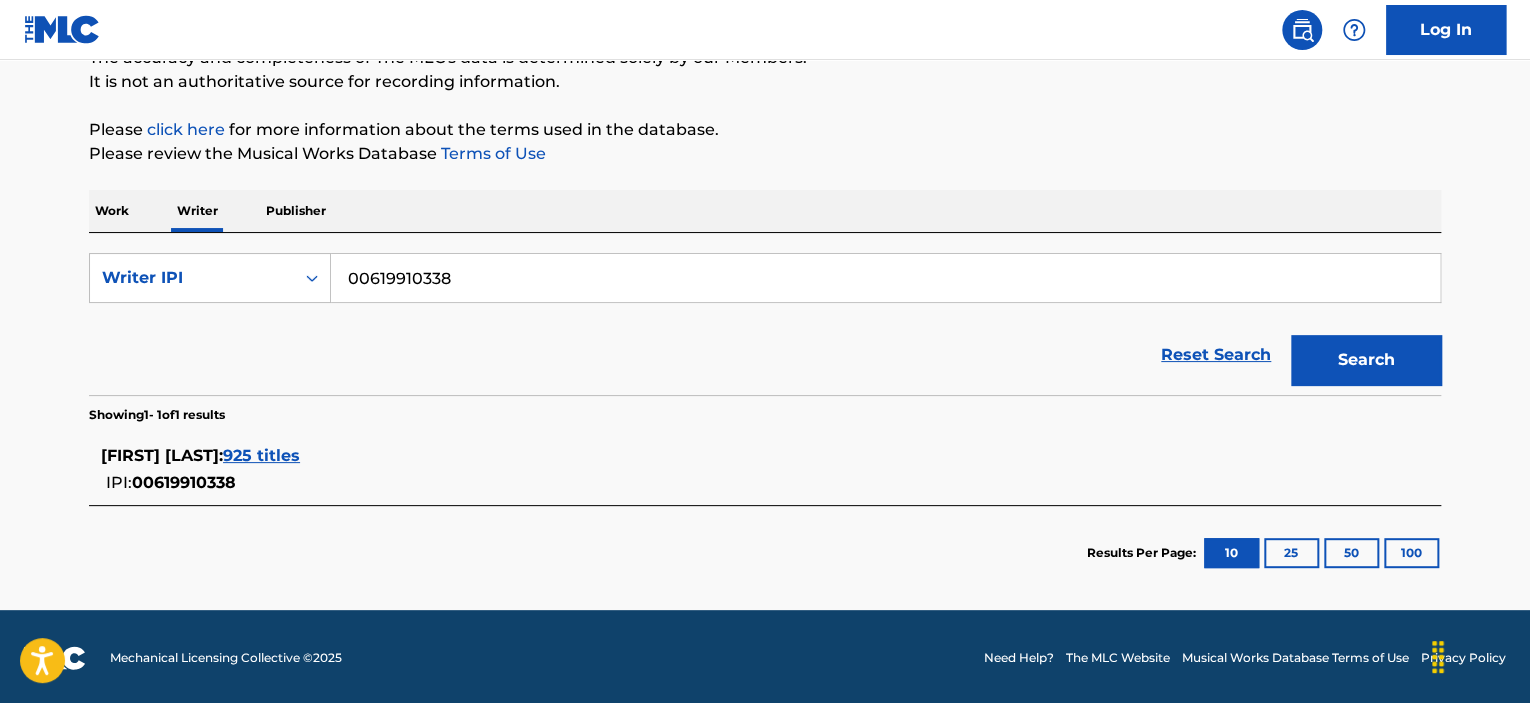 scroll, scrollTop: 193, scrollLeft: 0, axis: vertical 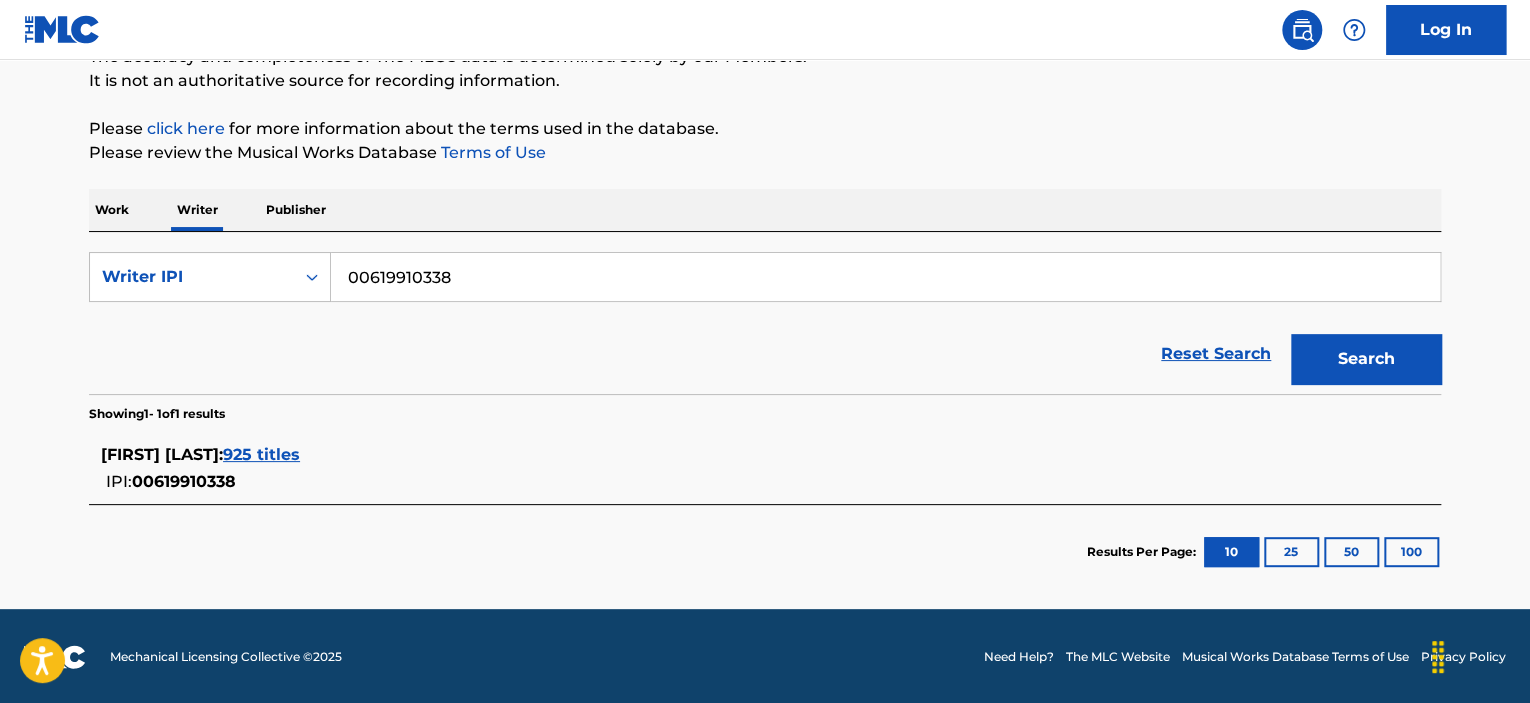 click on "925 titles" at bounding box center [261, 454] 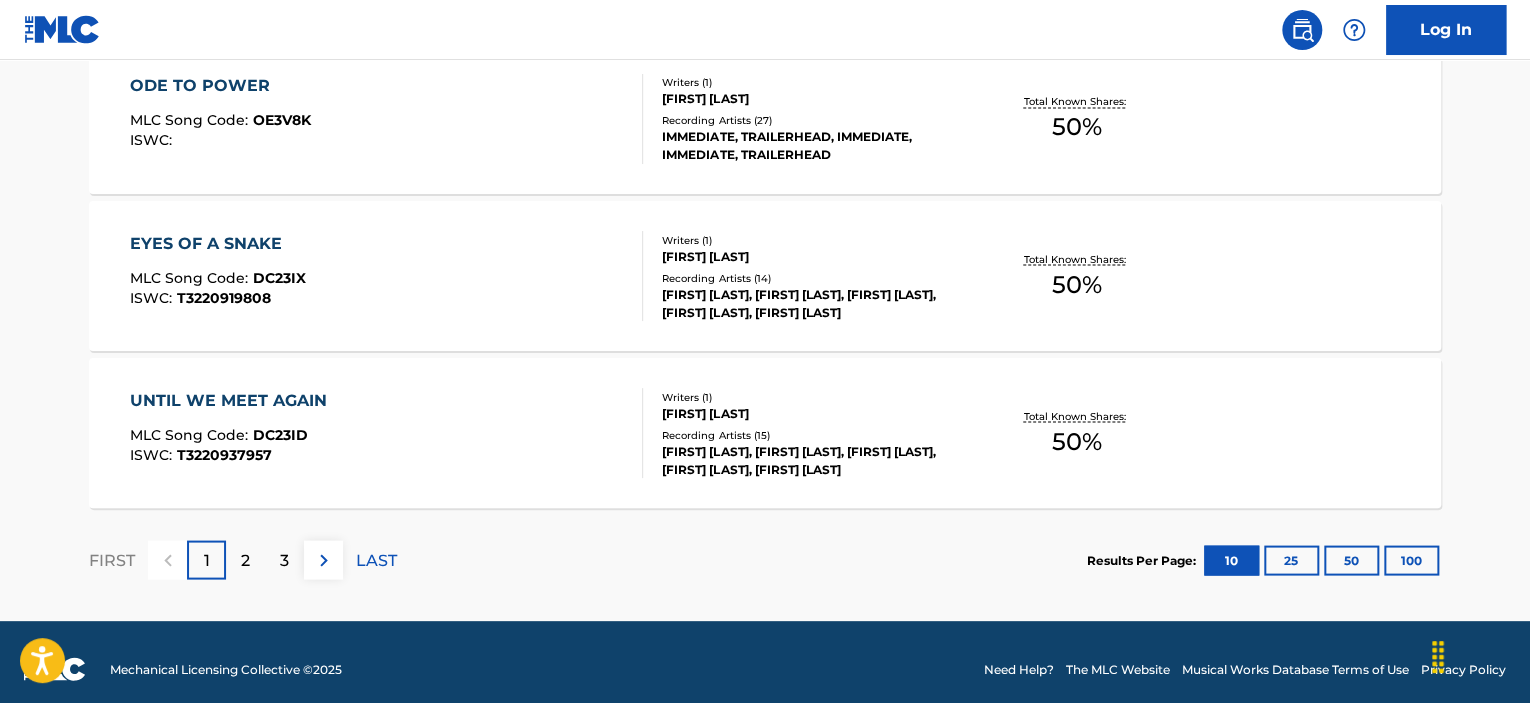 scroll, scrollTop: 1744, scrollLeft: 0, axis: vertical 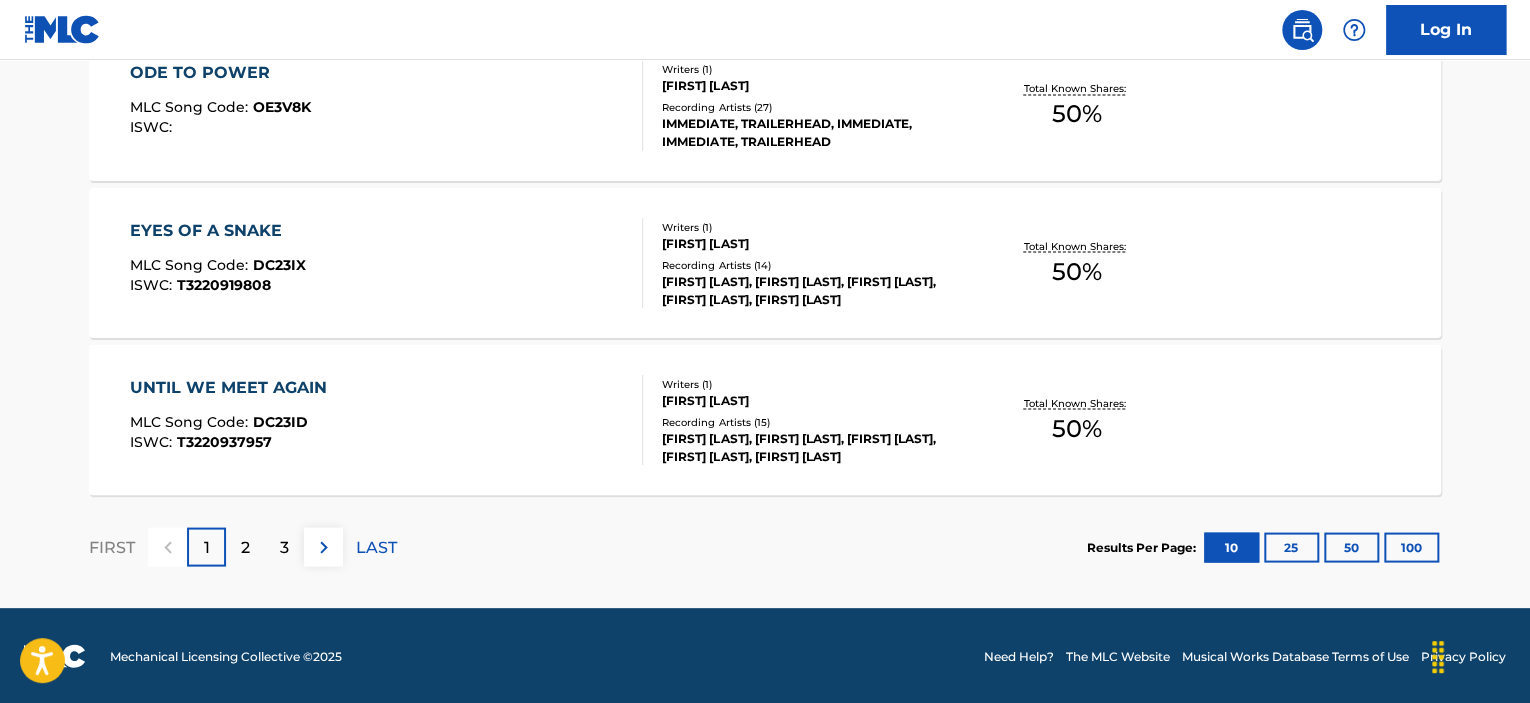 click on "100" at bounding box center (1411, 547) 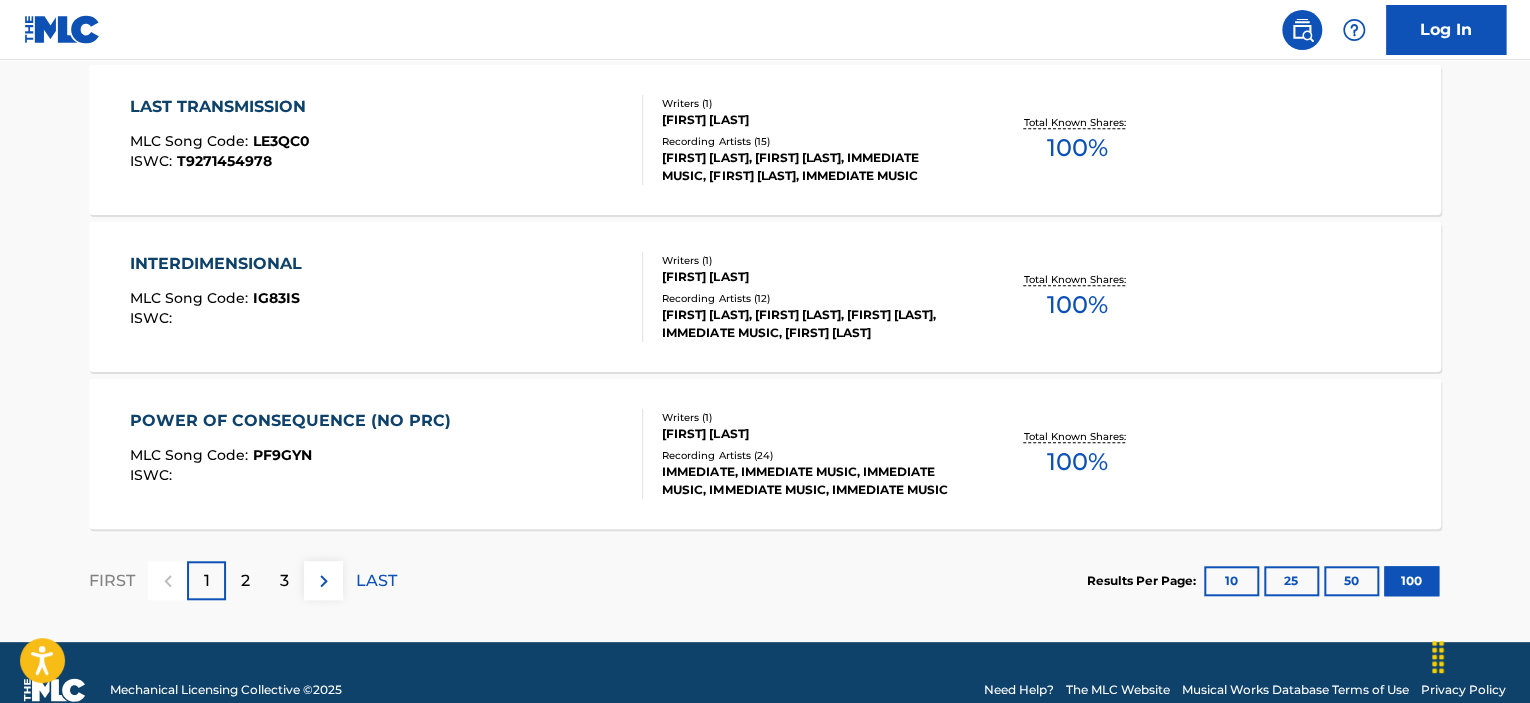 scroll, scrollTop: 15844, scrollLeft: 0, axis: vertical 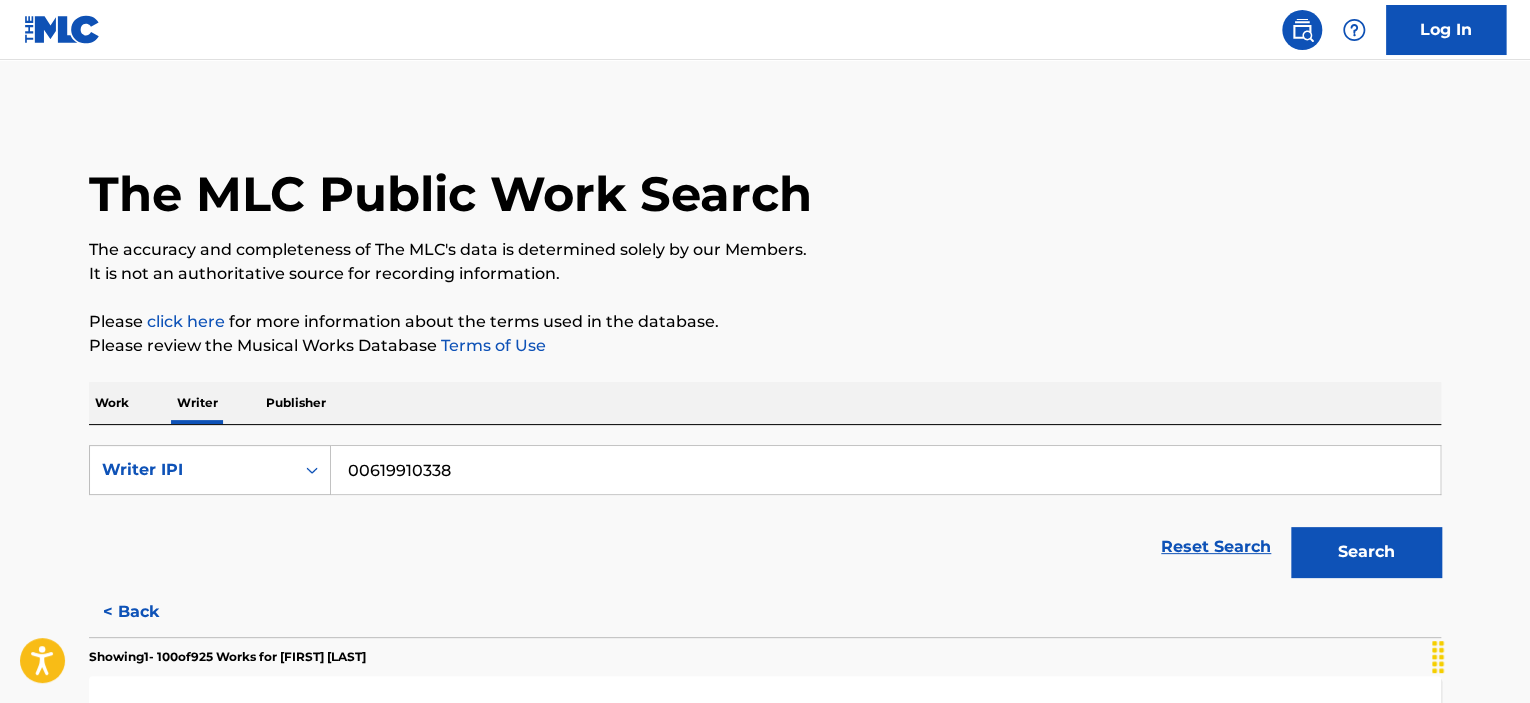 drag, startPoint x: 644, startPoint y: 579, endPoint x: 565, endPoint y: -121, distance: 704.4437 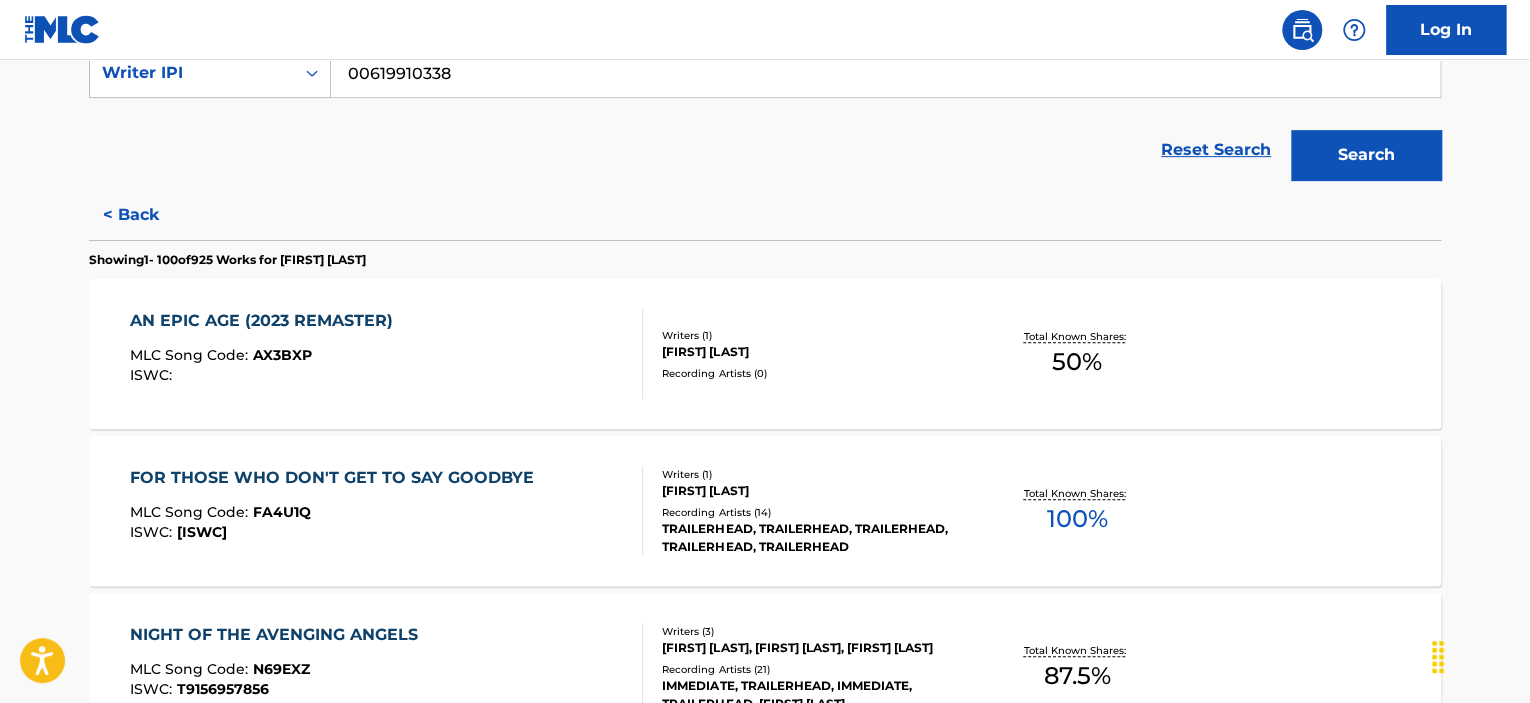 scroll, scrollTop: 400, scrollLeft: 0, axis: vertical 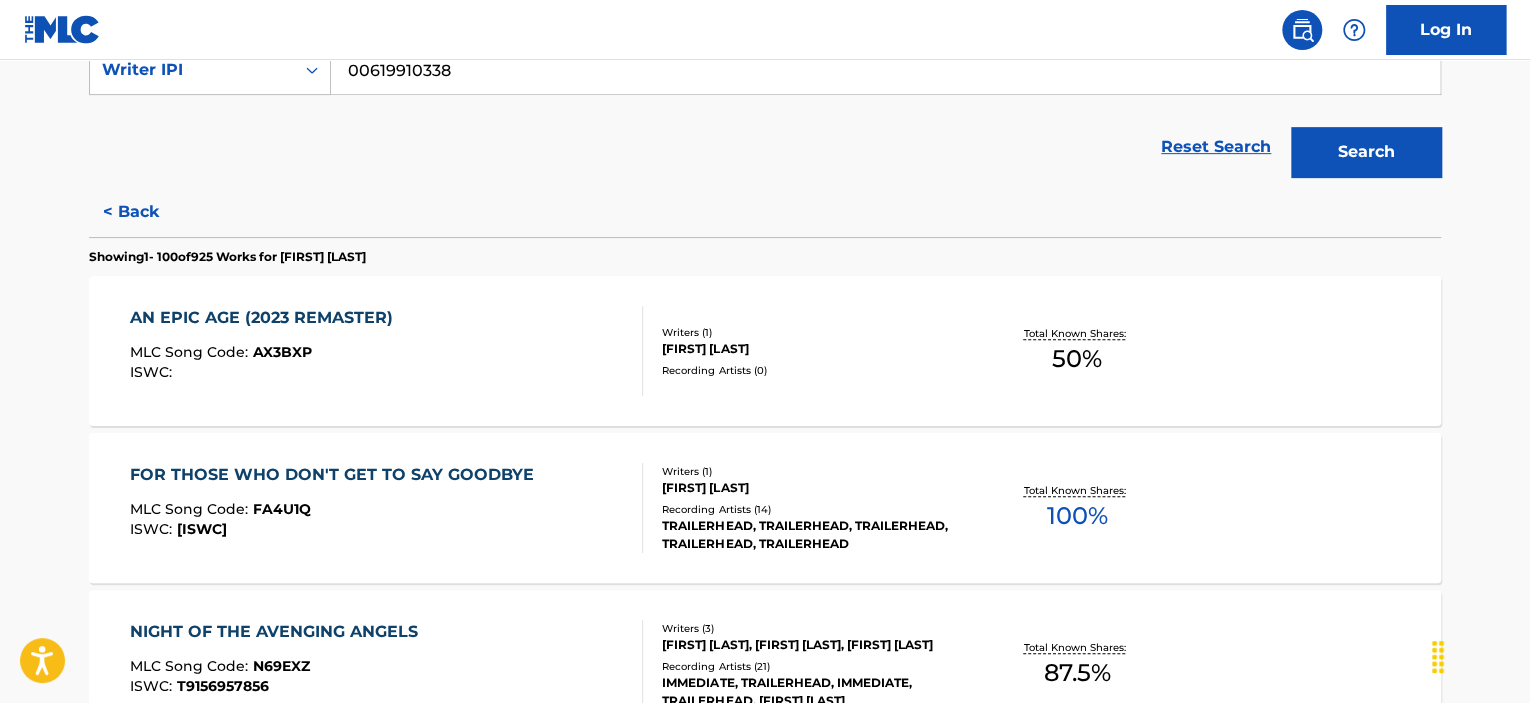 click on "AN EPIC AGE (2023 REMASTER) MLC Song Code : AX3BXP ISWC :" at bounding box center [387, 351] 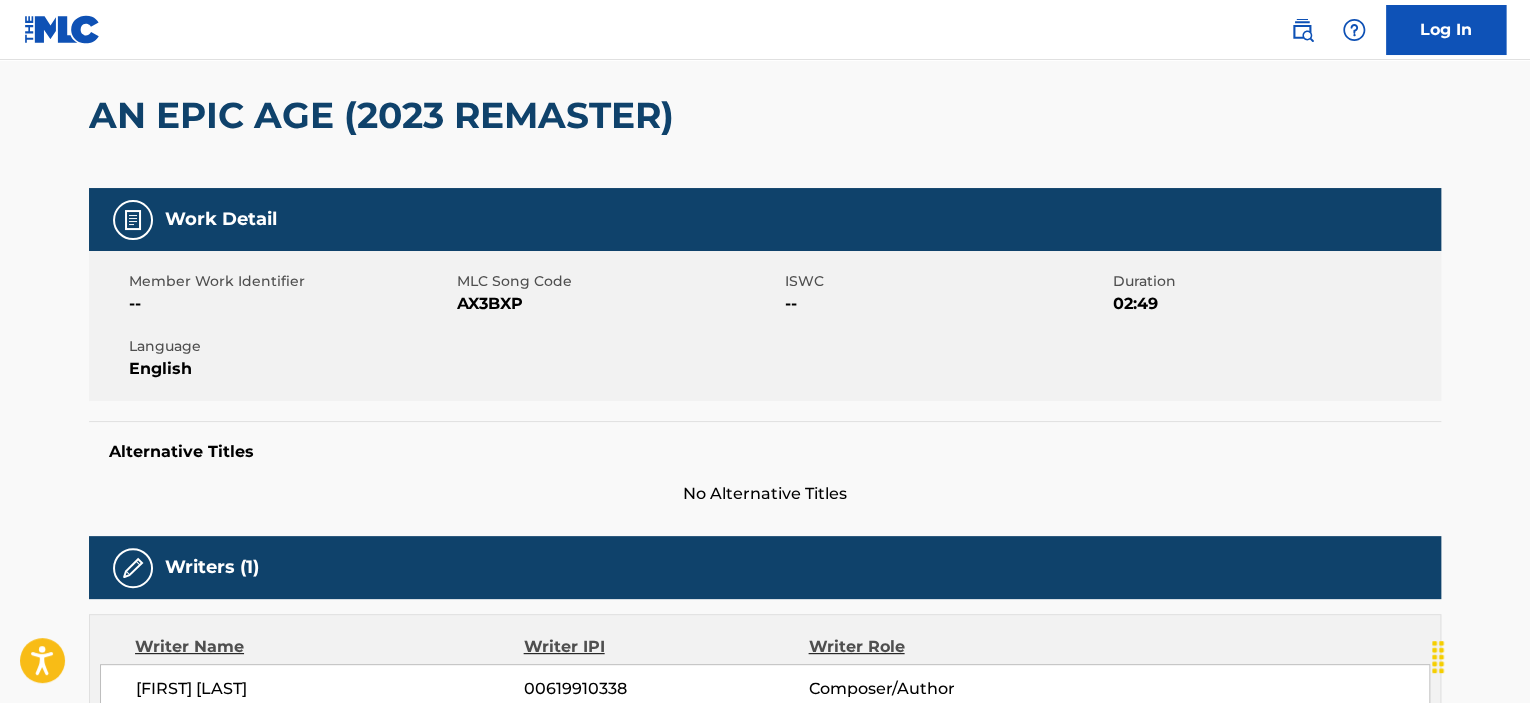 scroll, scrollTop: 400, scrollLeft: 0, axis: vertical 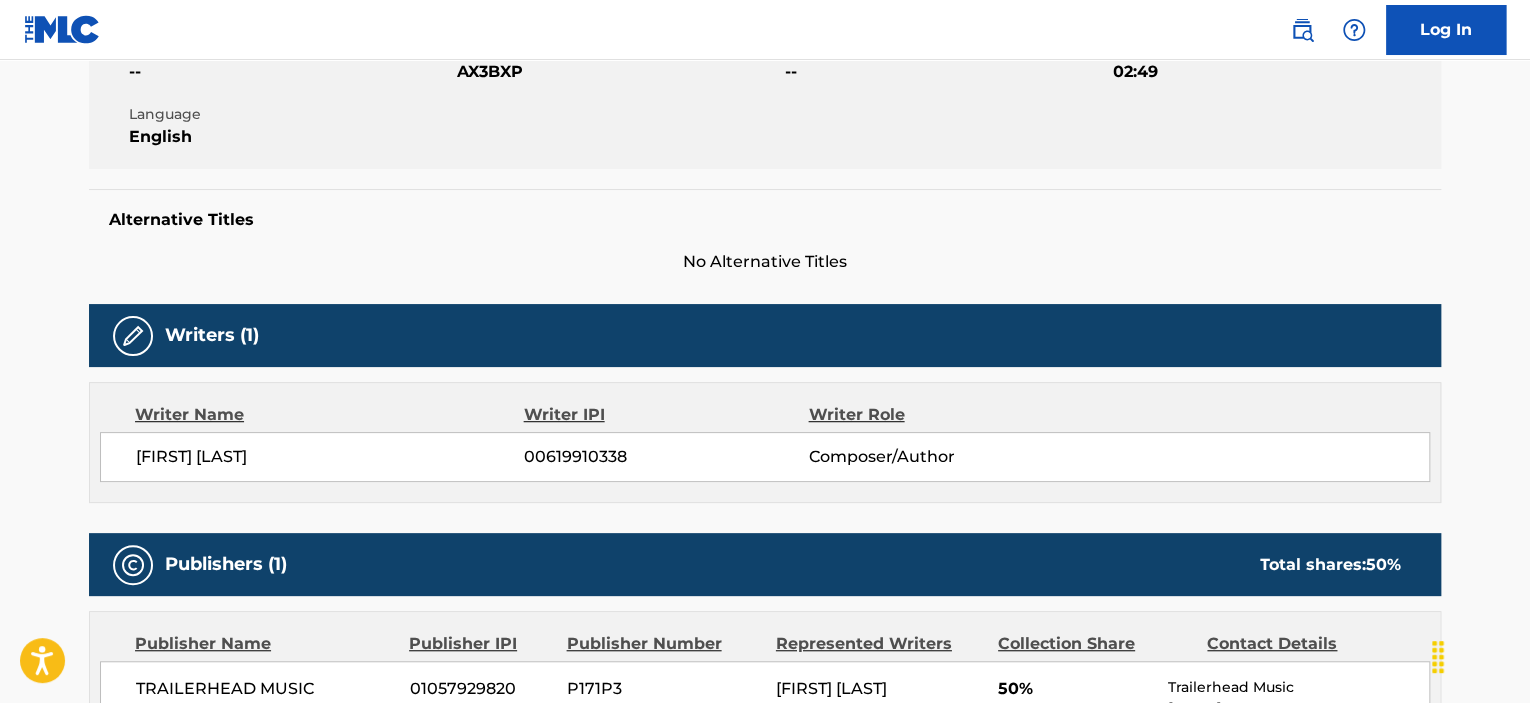 click on "[FIRST] [LAST]" at bounding box center (330, 457) 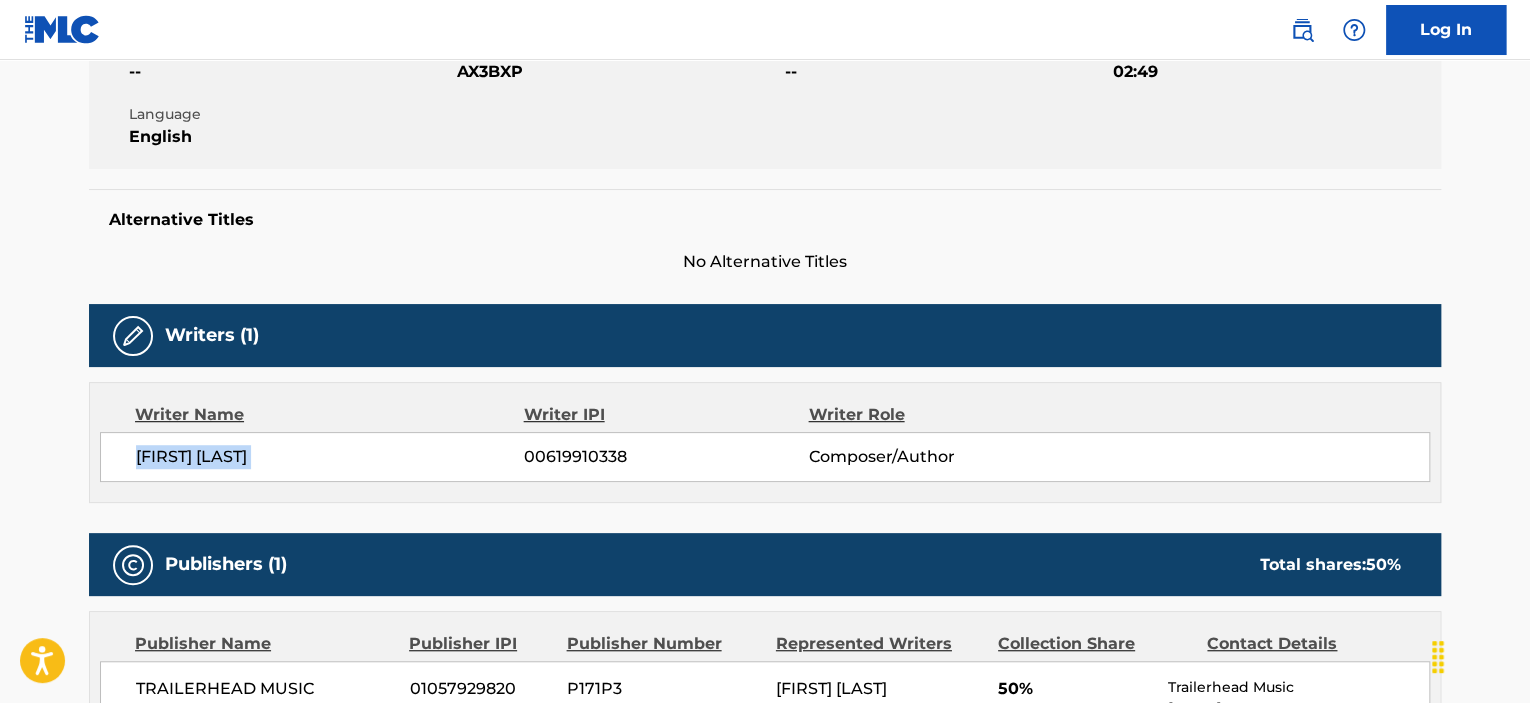 click on "[FIRST] [LAST]" at bounding box center (330, 457) 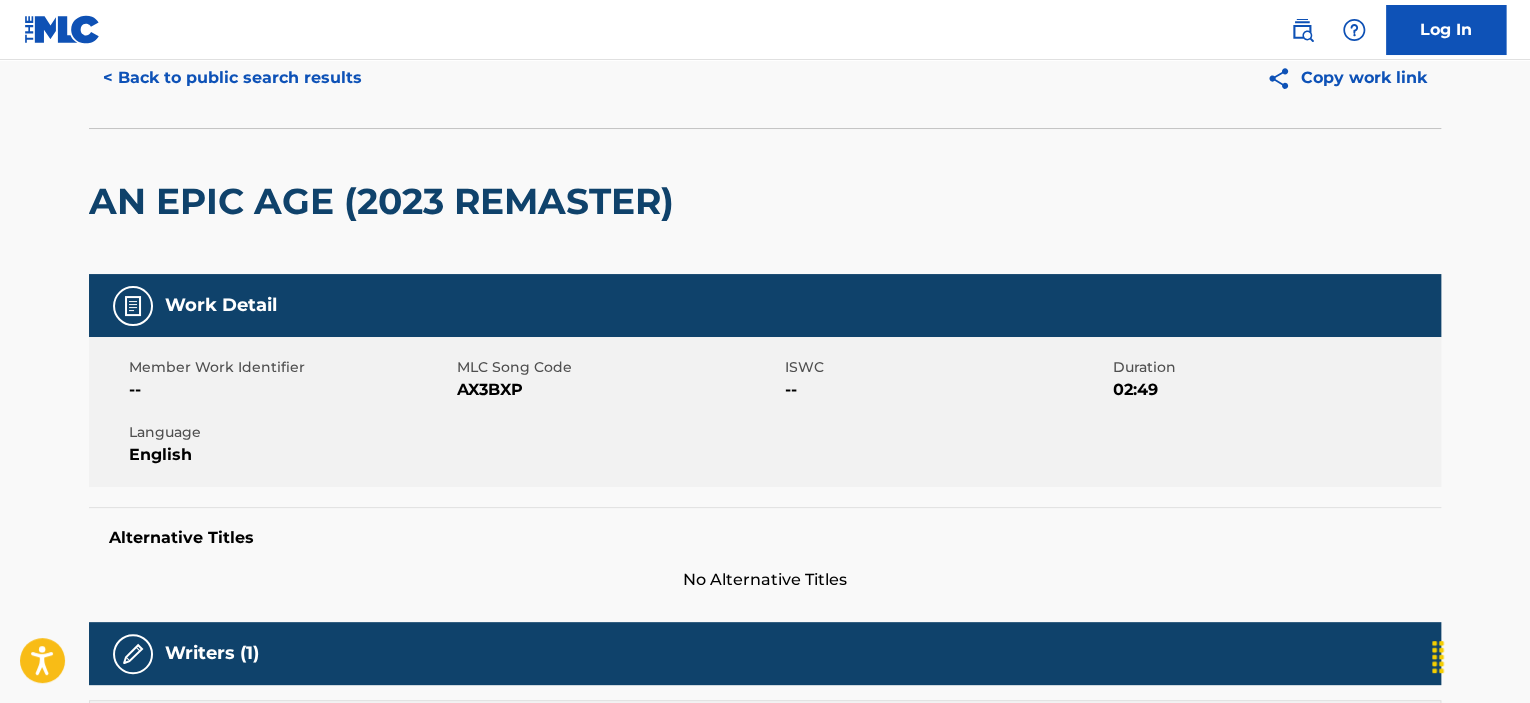 scroll, scrollTop: 0, scrollLeft: 0, axis: both 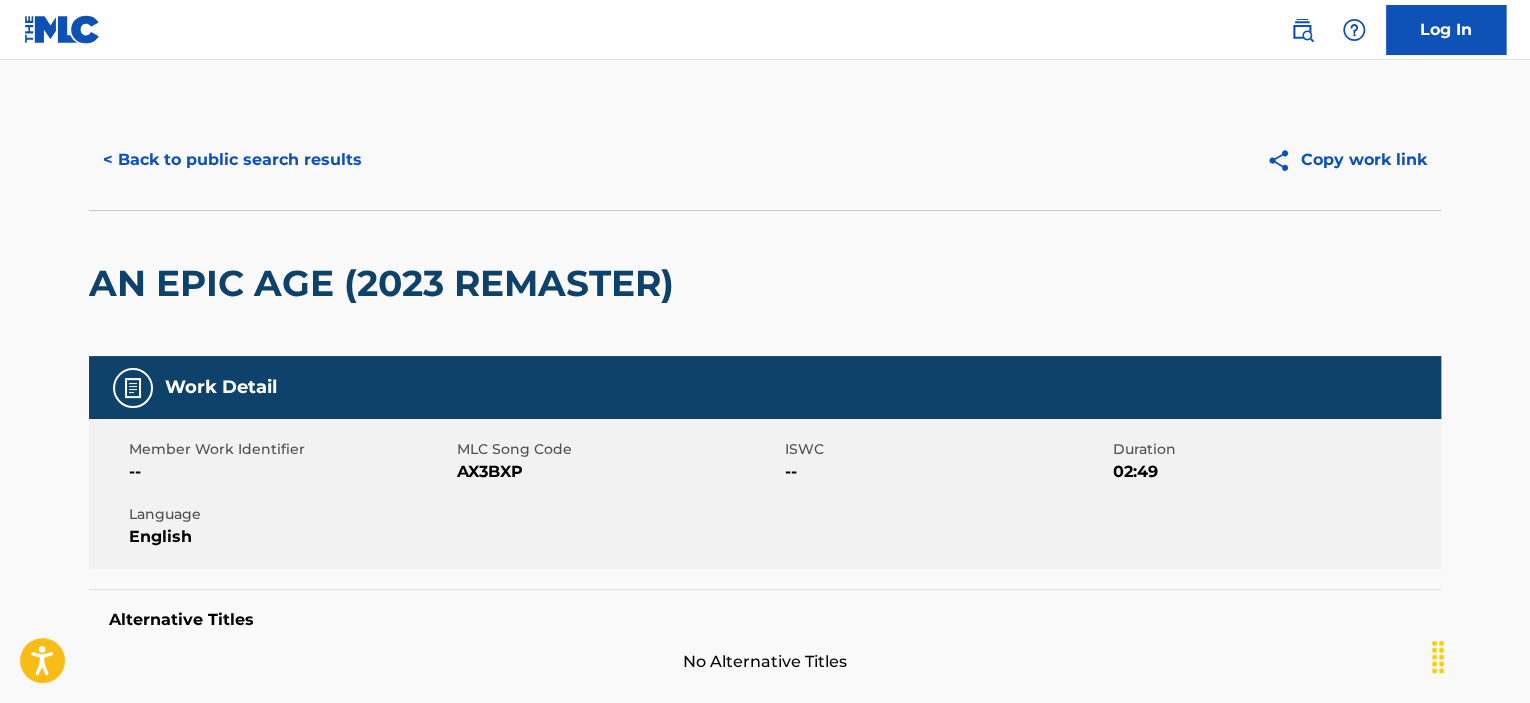 click on "< Back to public search results" at bounding box center [232, 160] 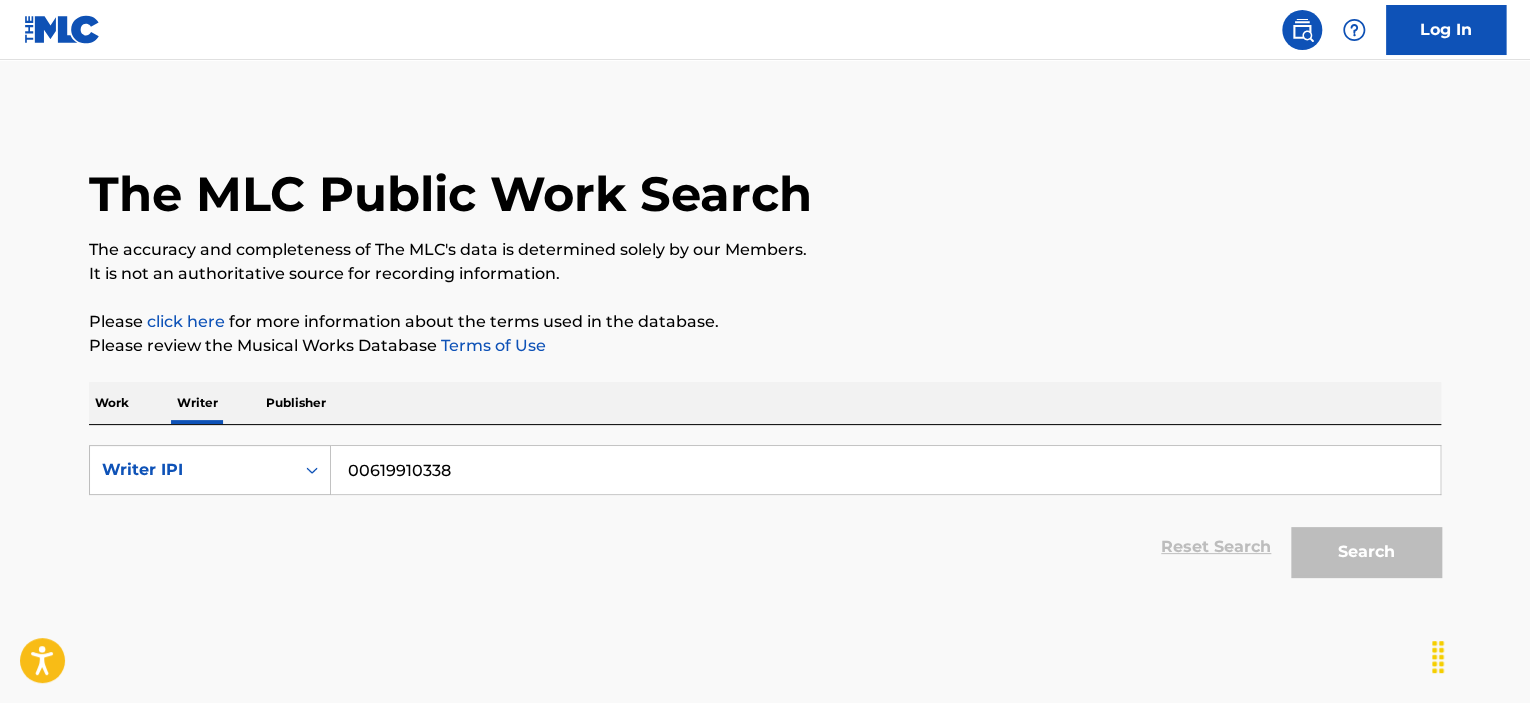 scroll, scrollTop: 50, scrollLeft: 0, axis: vertical 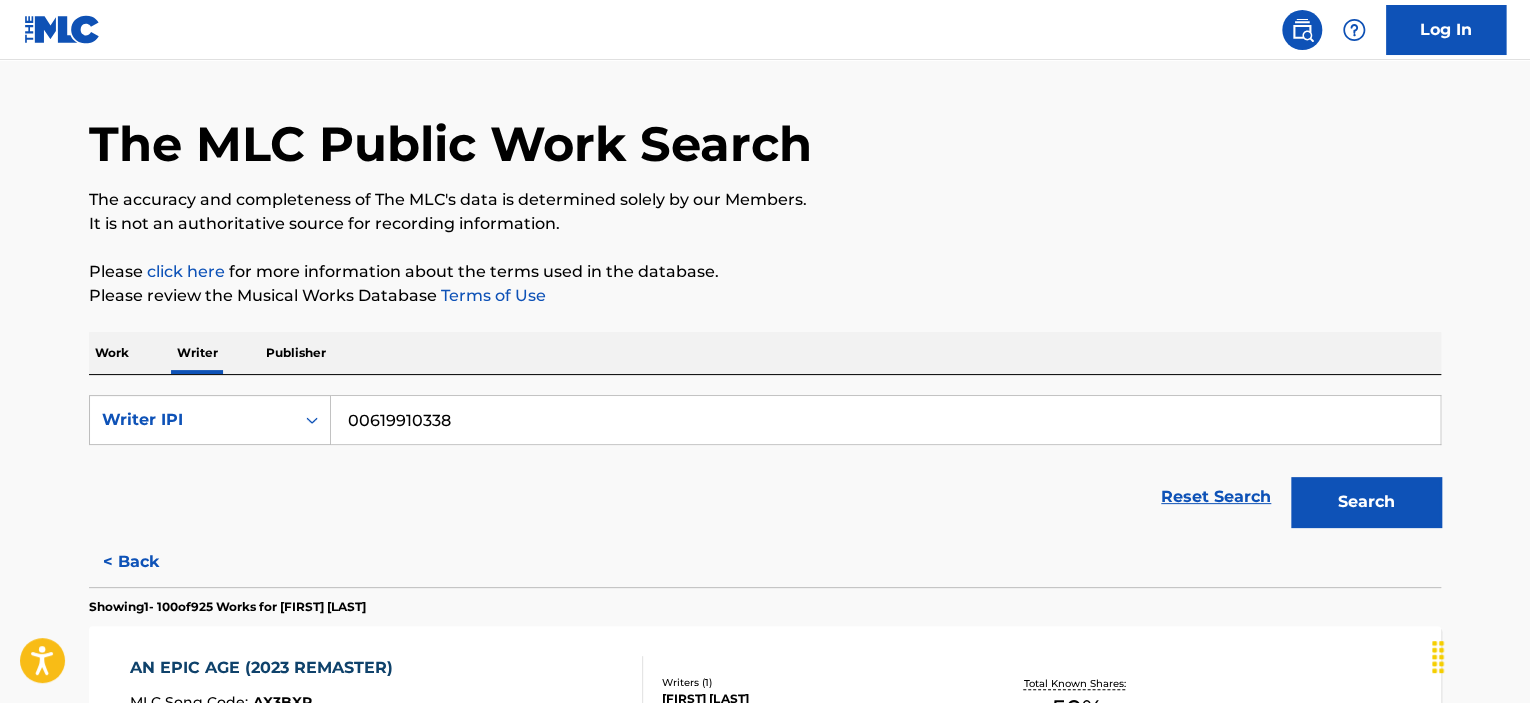 click on "Work" at bounding box center [112, 353] 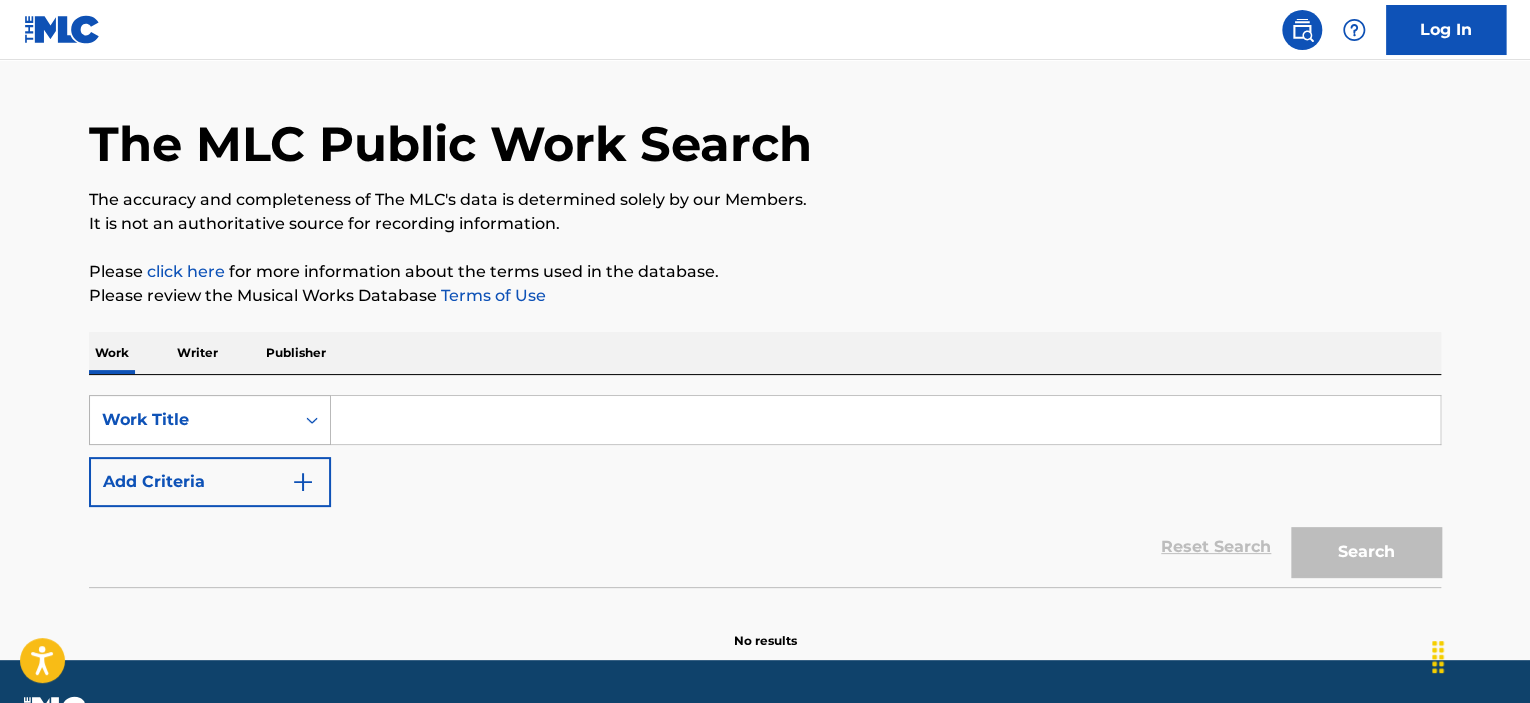 scroll, scrollTop: 0, scrollLeft: 0, axis: both 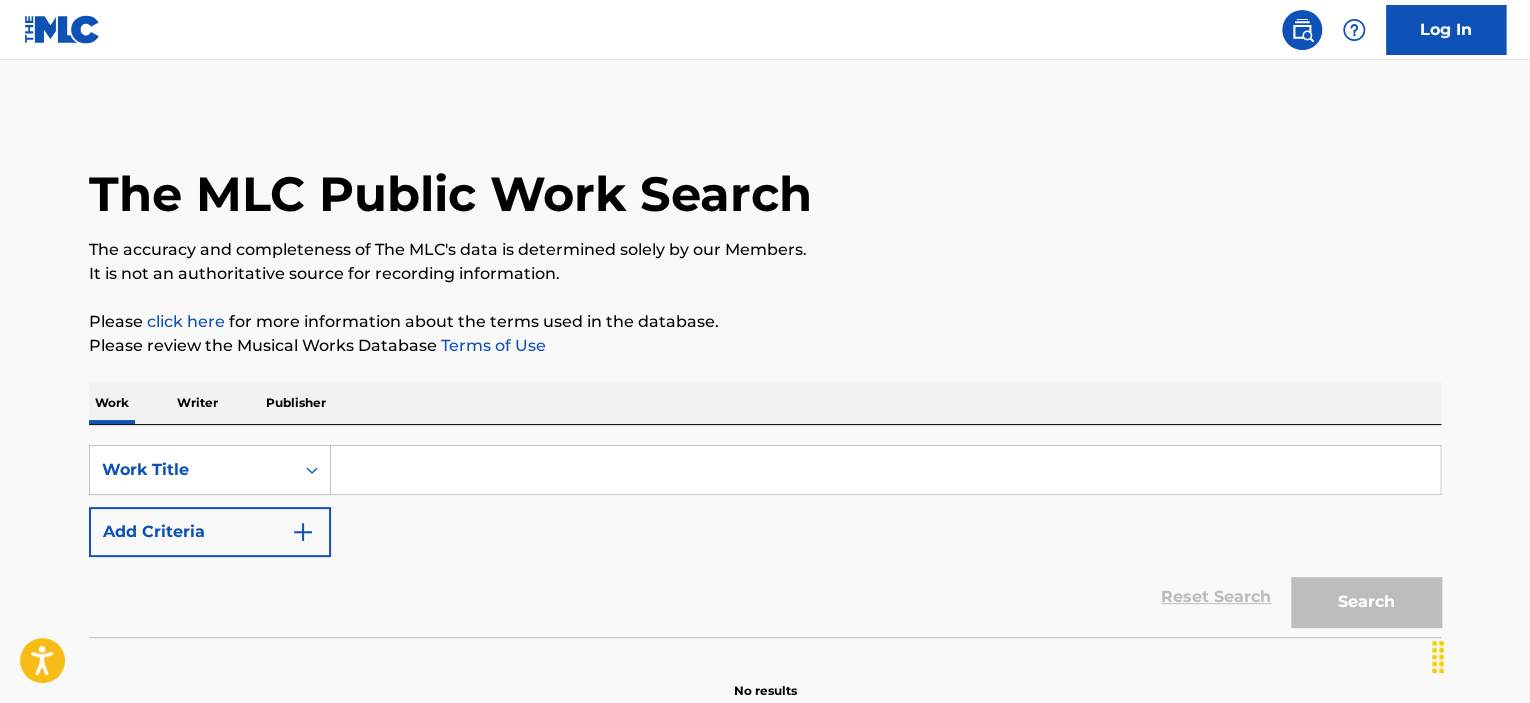 click on "Add Criteria" at bounding box center [210, 532] 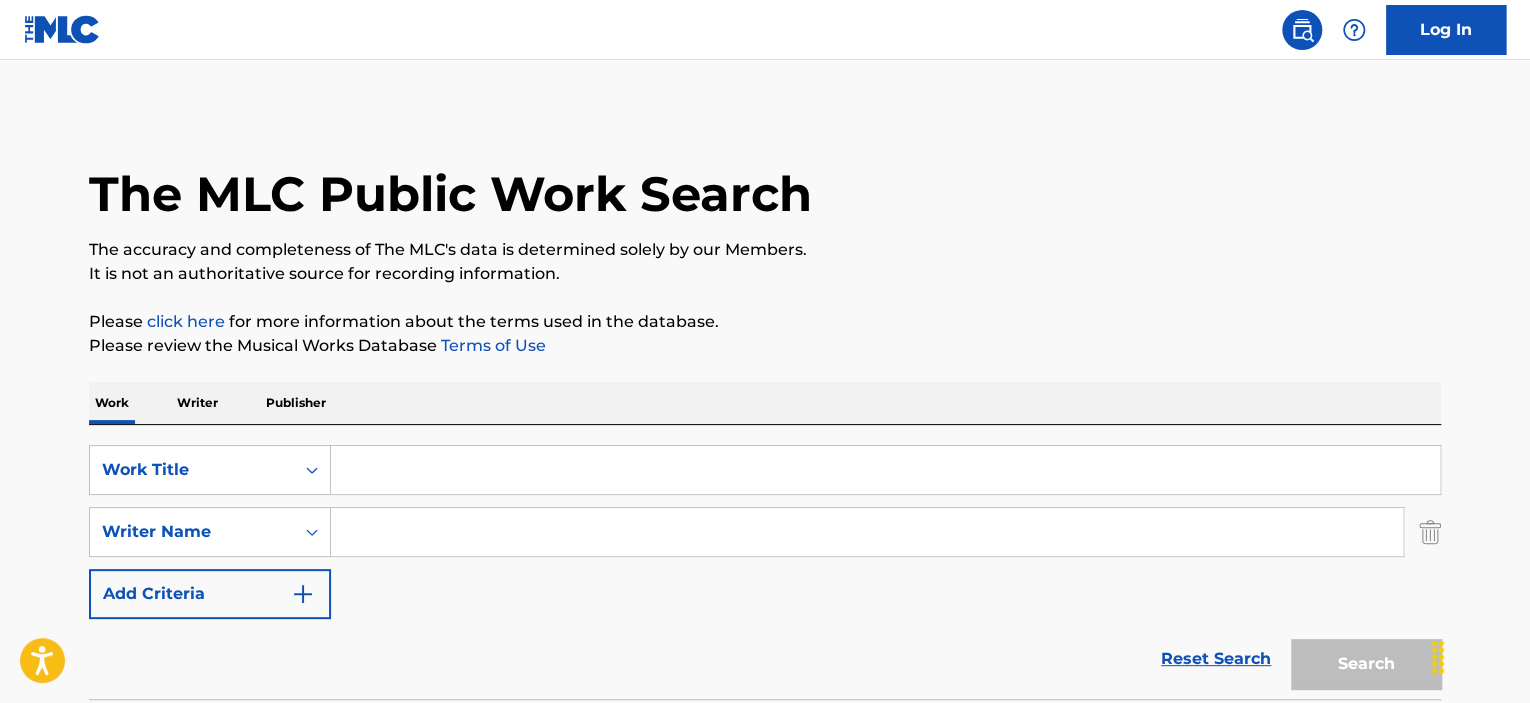 click at bounding box center (867, 532) 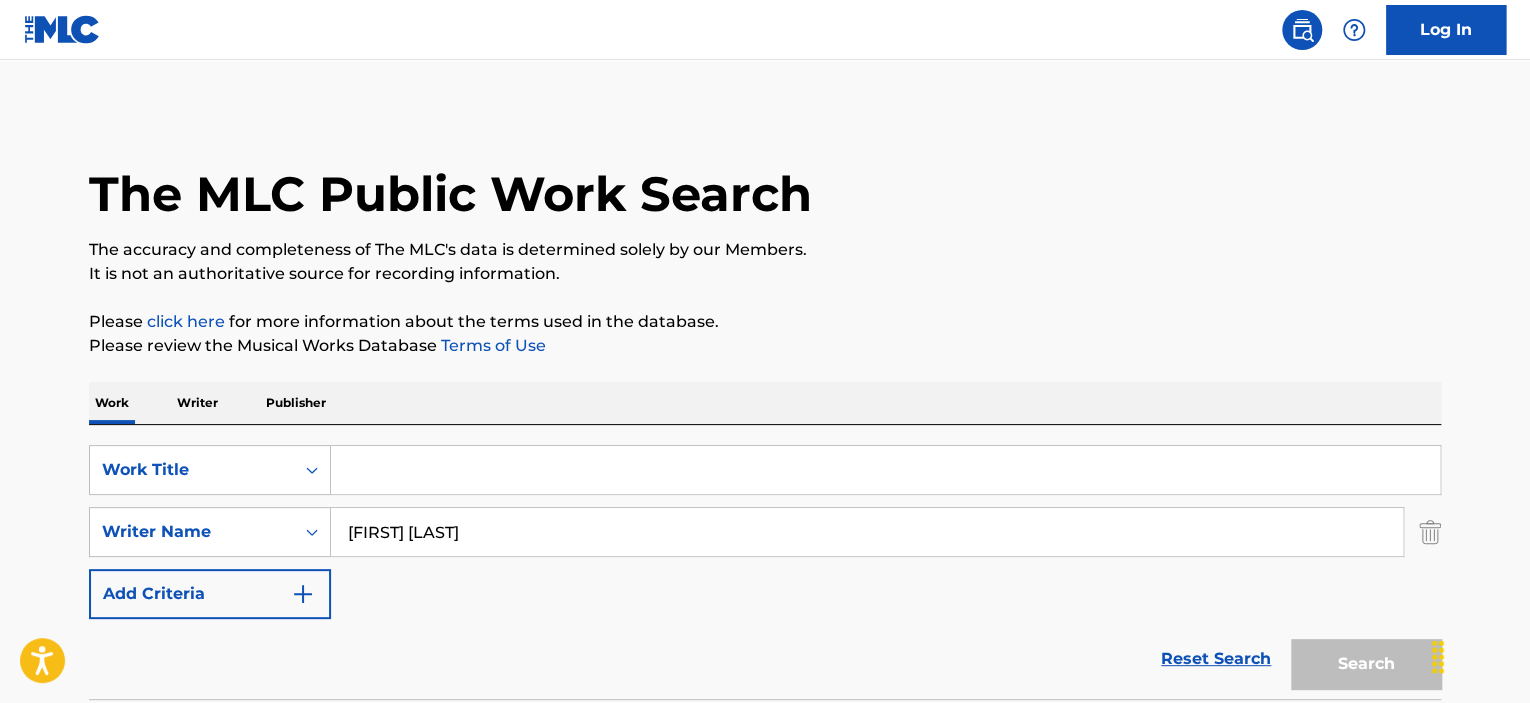 type on "[FIRST] [LAST]" 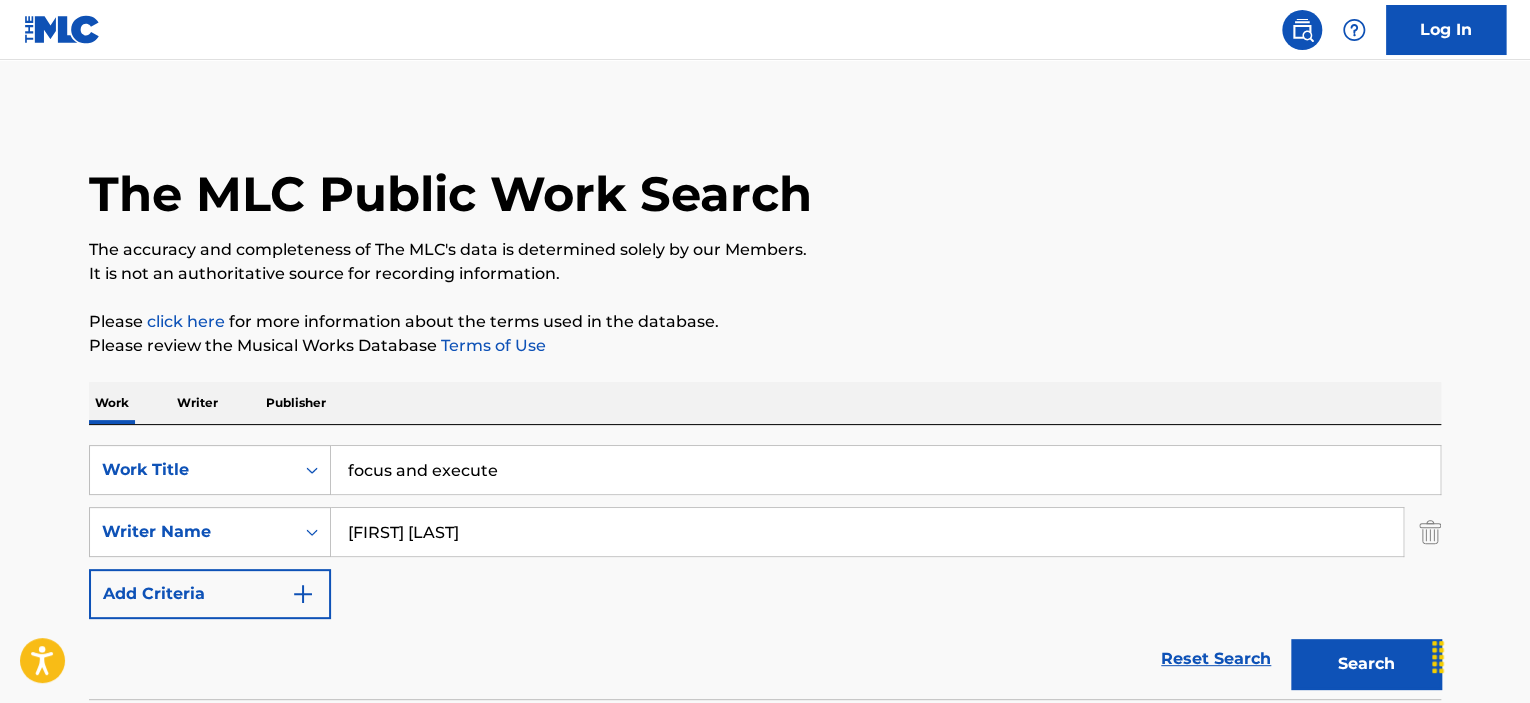 type on "focus and execute" 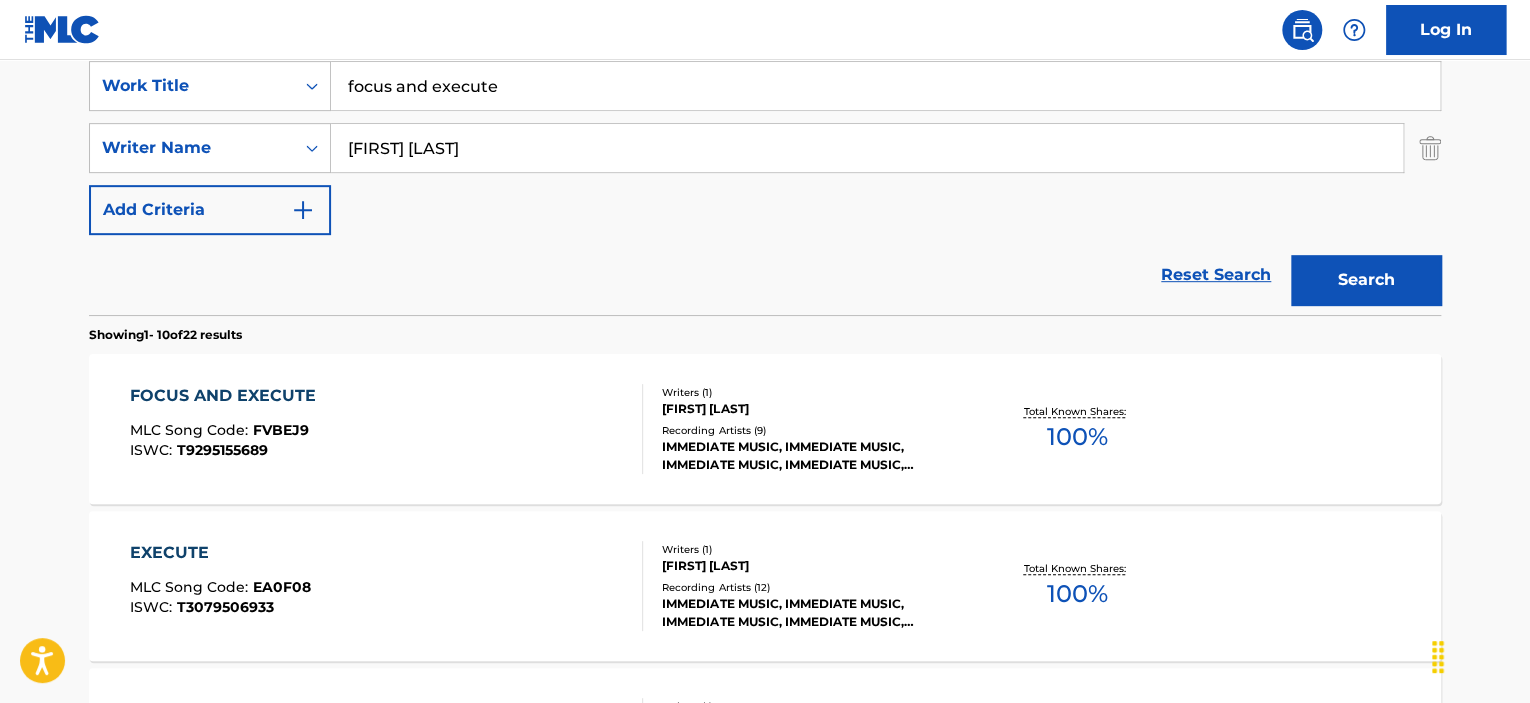 scroll, scrollTop: 400, scrollLeft: 0, axis: vertical 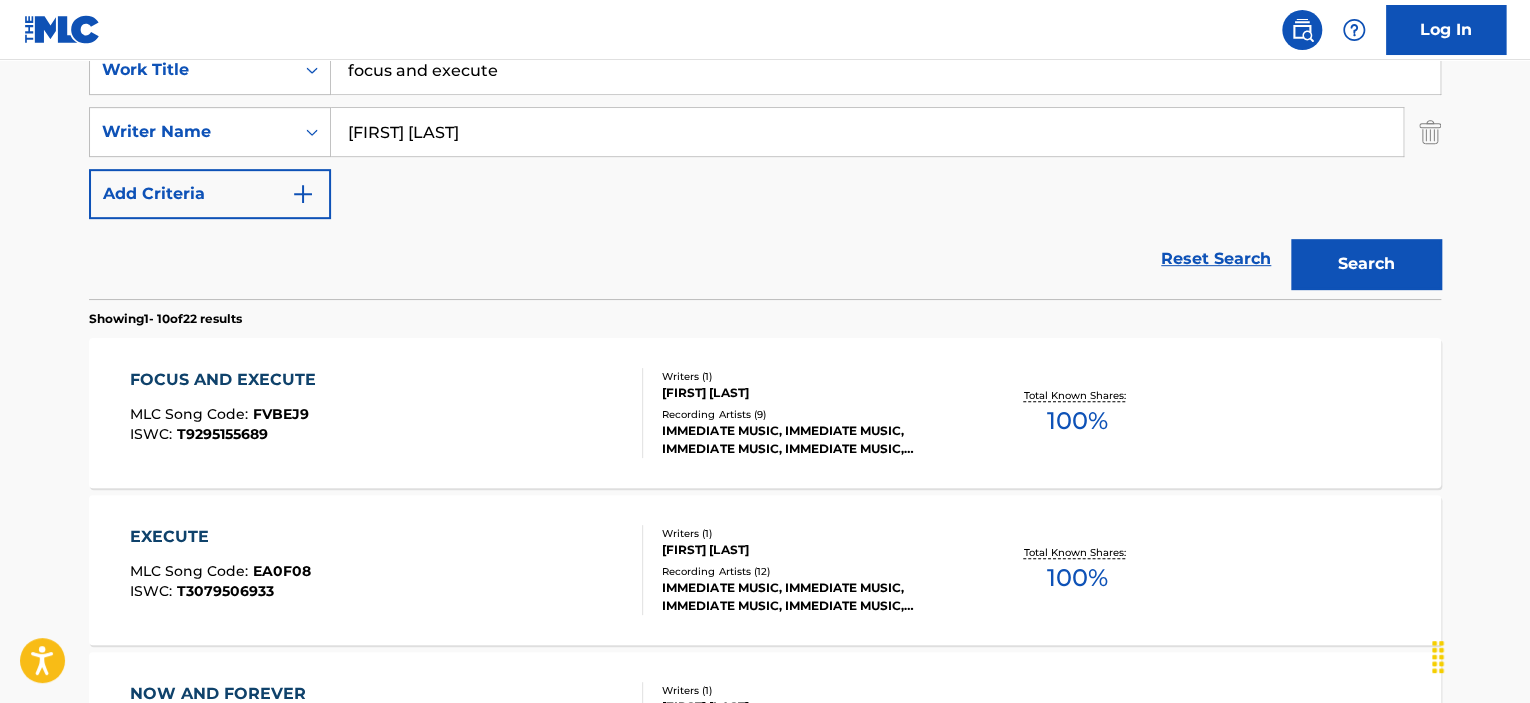 click on "FOCUS AND EXECUTE MLC Song Code : FVBEJ9 ISWC : T9295155689" at bounding box center [387, 413] 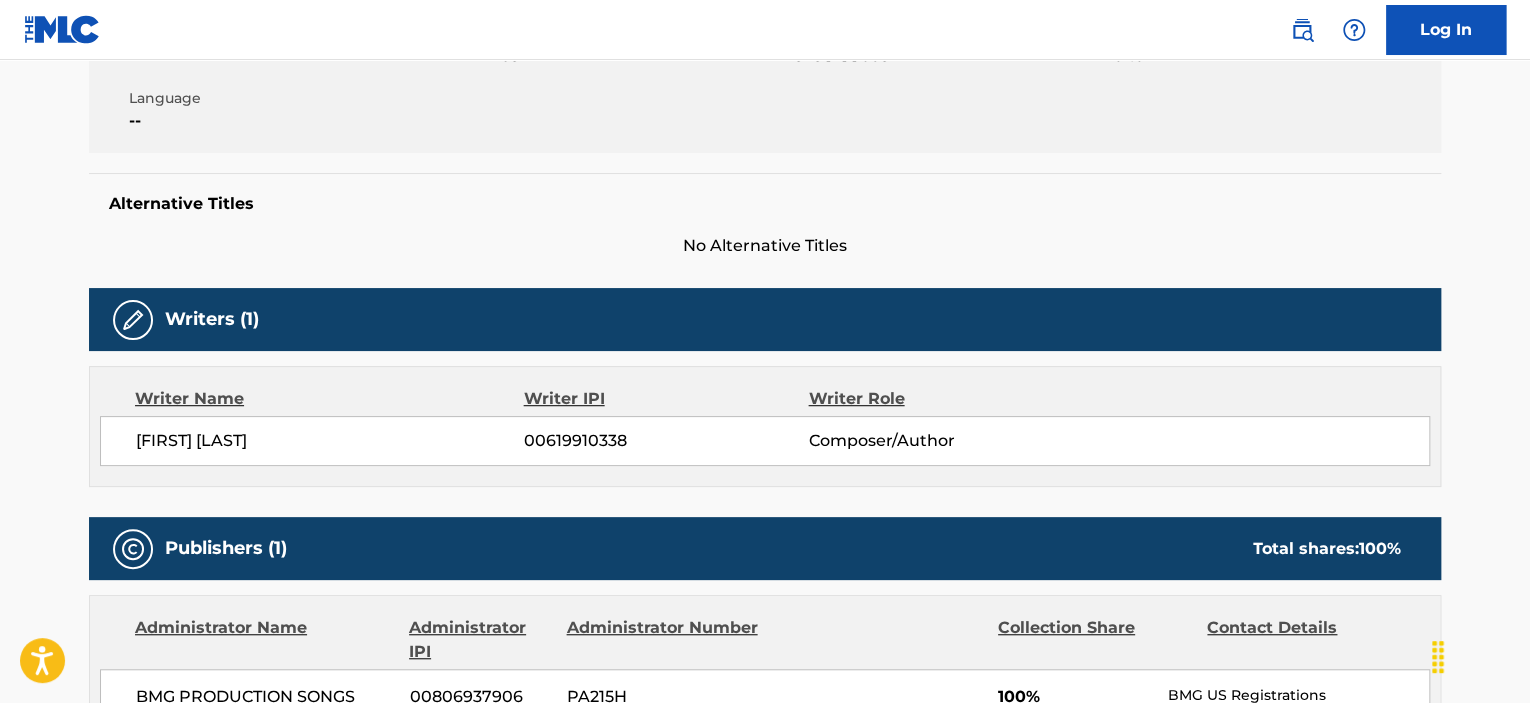 scroll, scrollTop: 0, scrollLeft: 0, axis: both 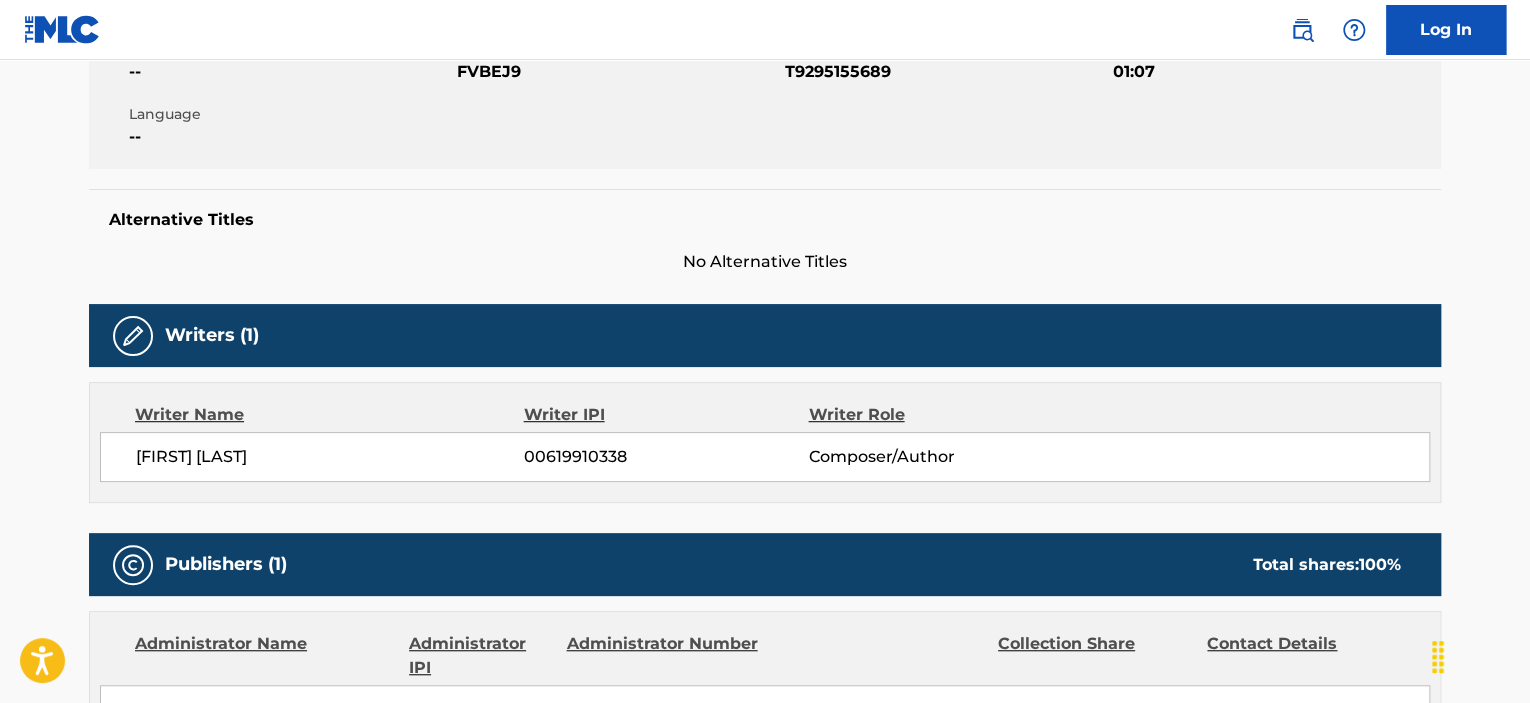 click on "[FIRST] [LAST]" at bounding box center (330, 457) 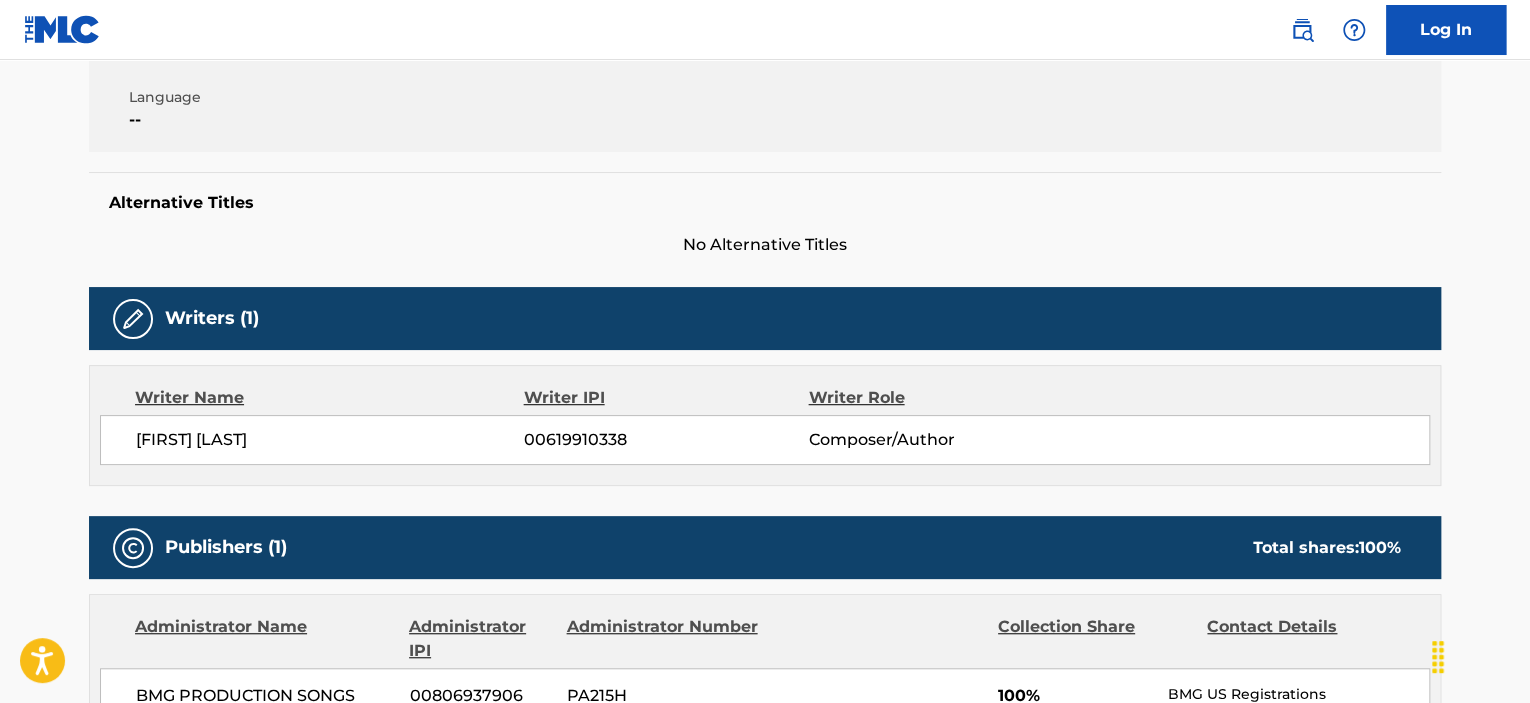 scroll, scrollTop: 100, scrollLeft: 0, axis: vertical 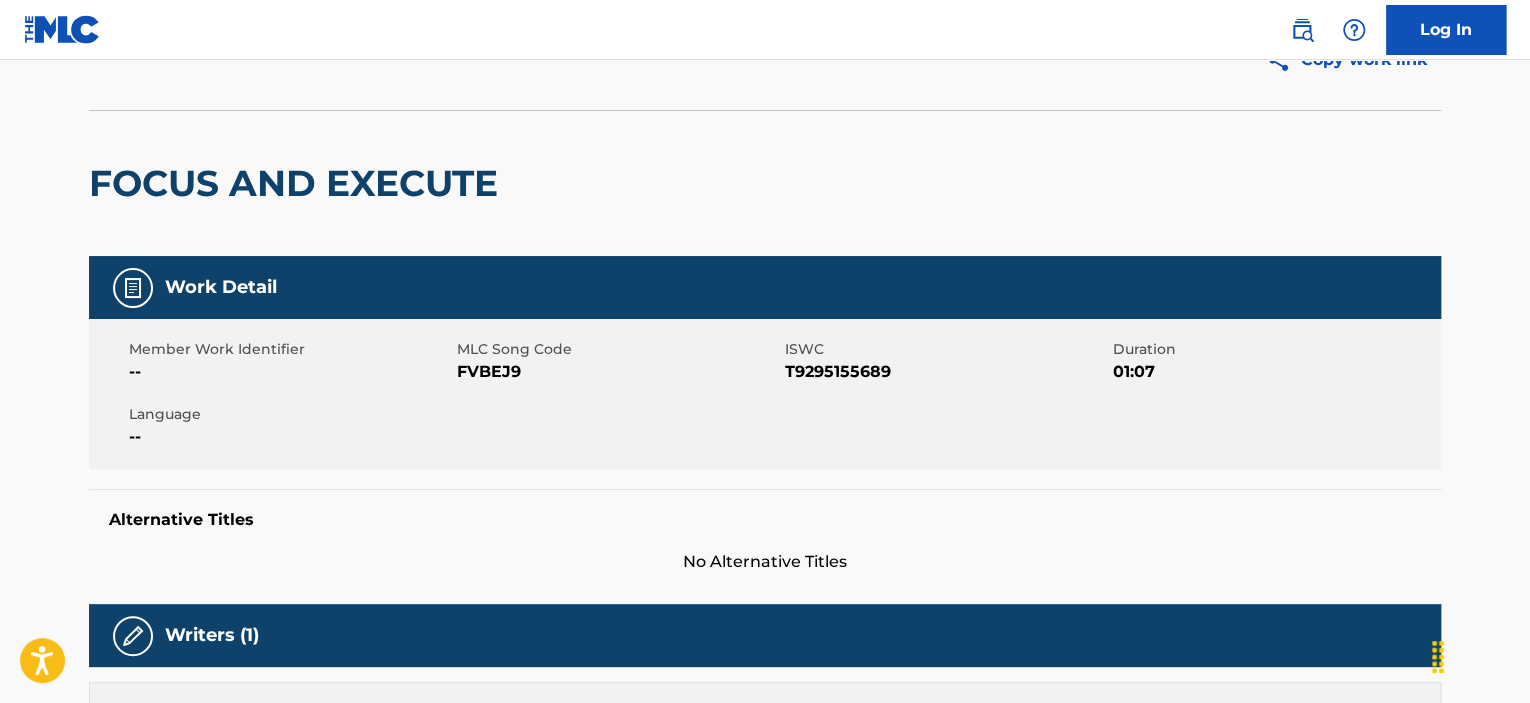 click on "T9295155689" at bounding box center (946, 372) 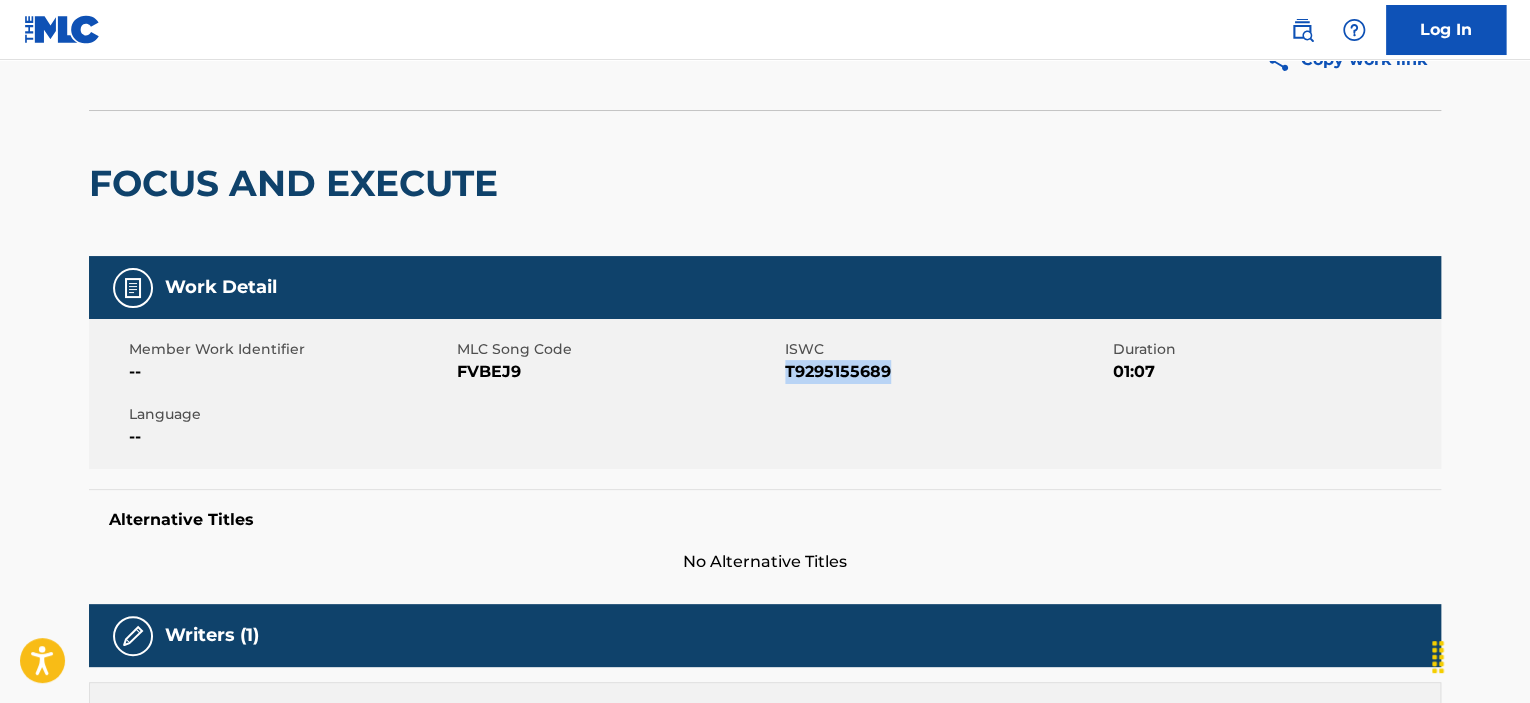 click on "T9295155689" at bounding box center [946, 372] 